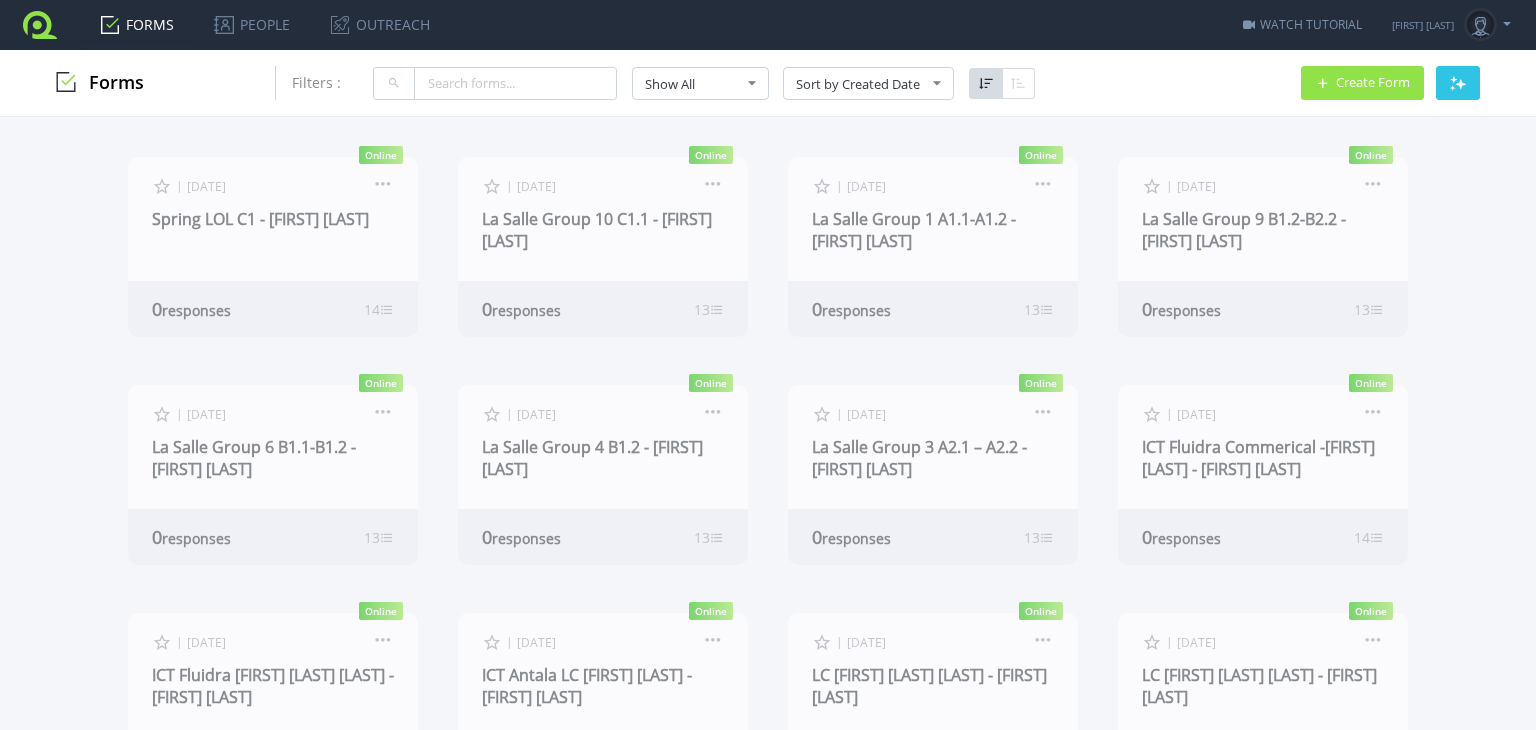 scroll, scrollTop: 0, scrollLeft: 0, axis: both 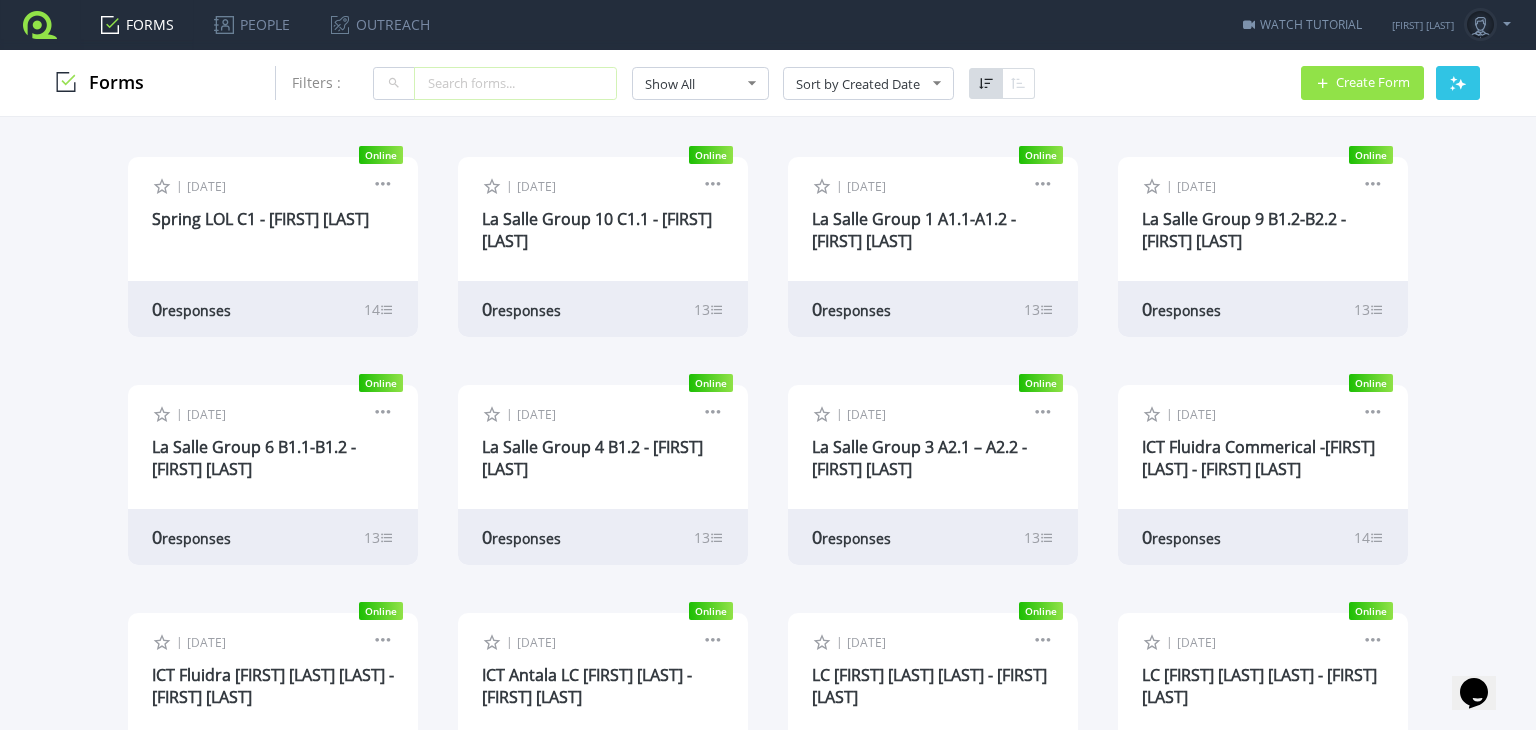 click at bounding box center [515, 83] 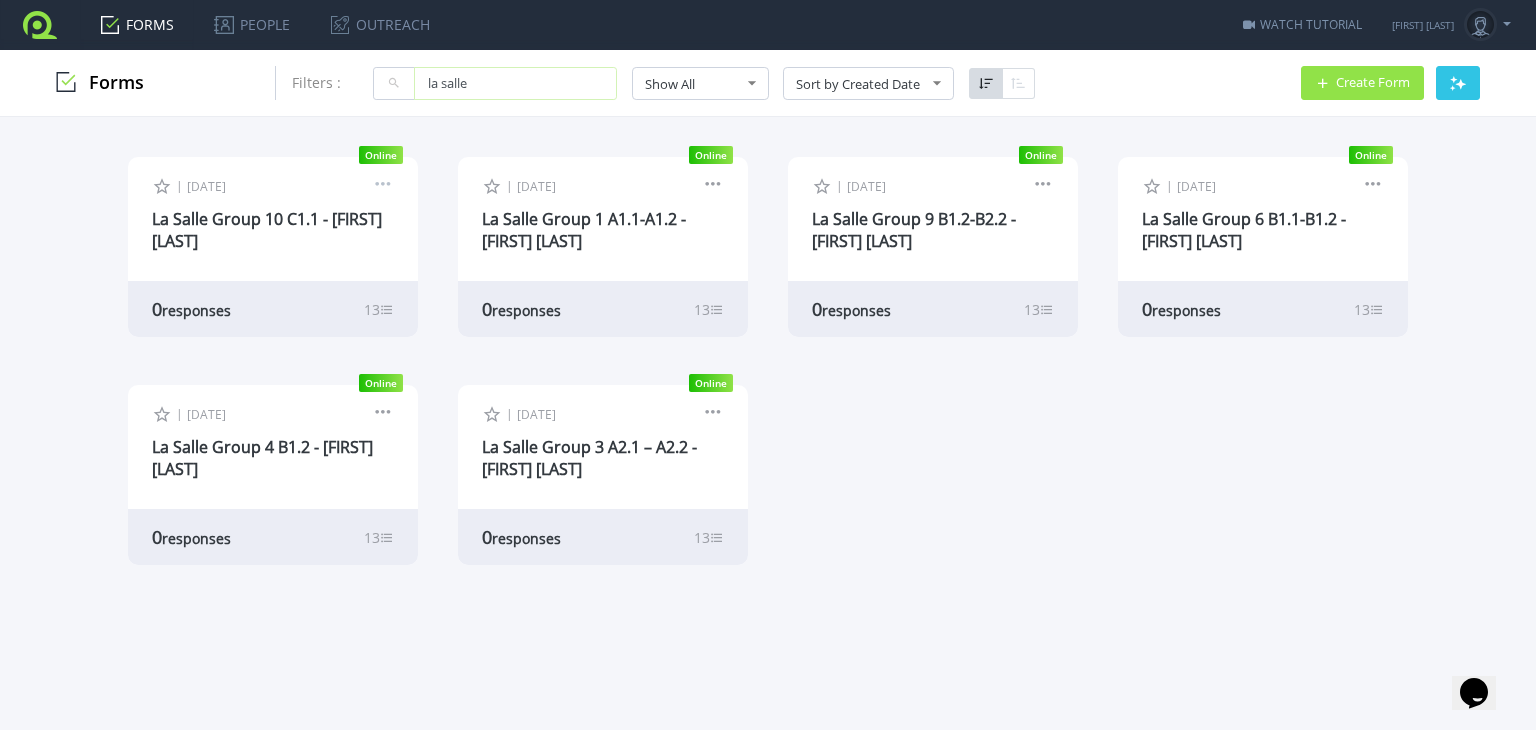 type on "la salle" 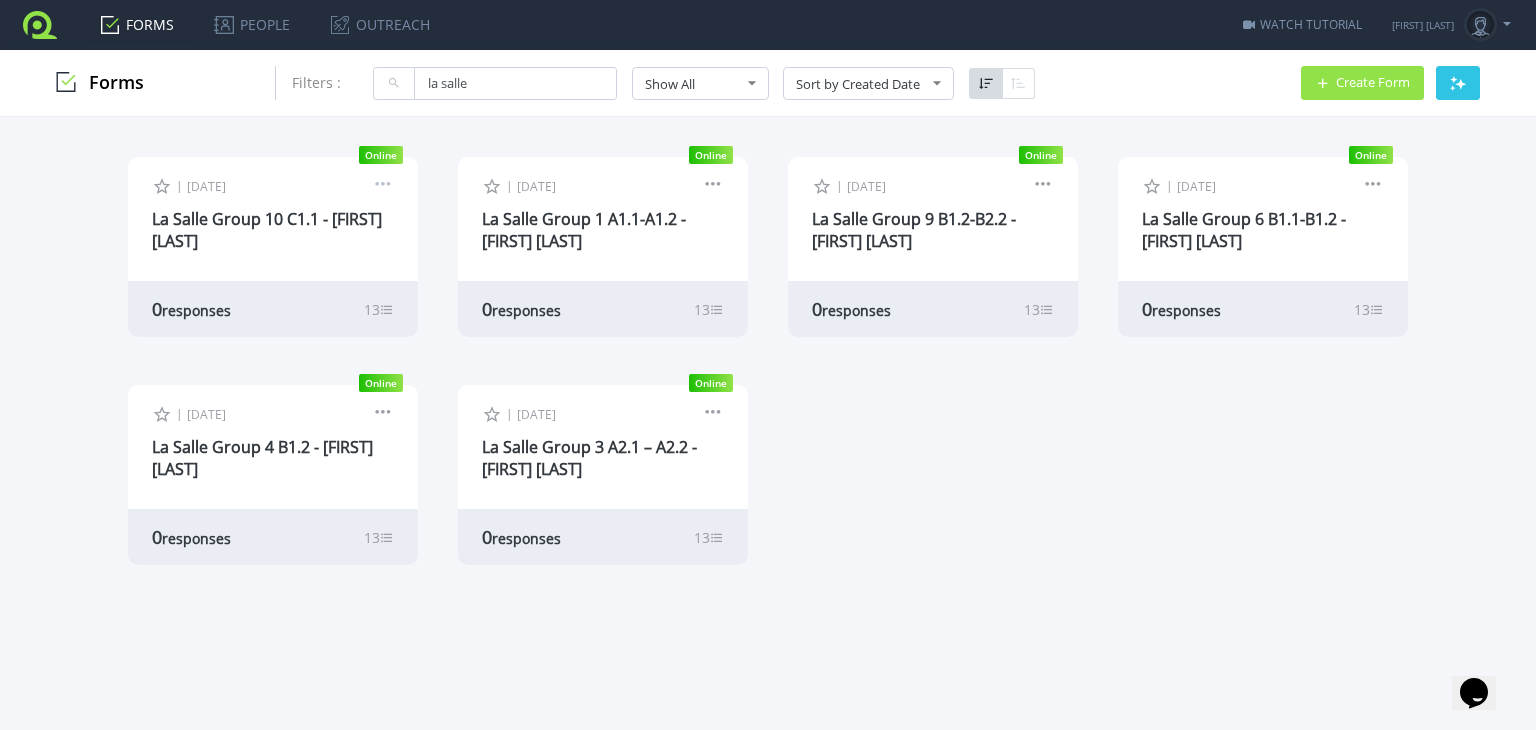 click at bounding box center [383, 187] 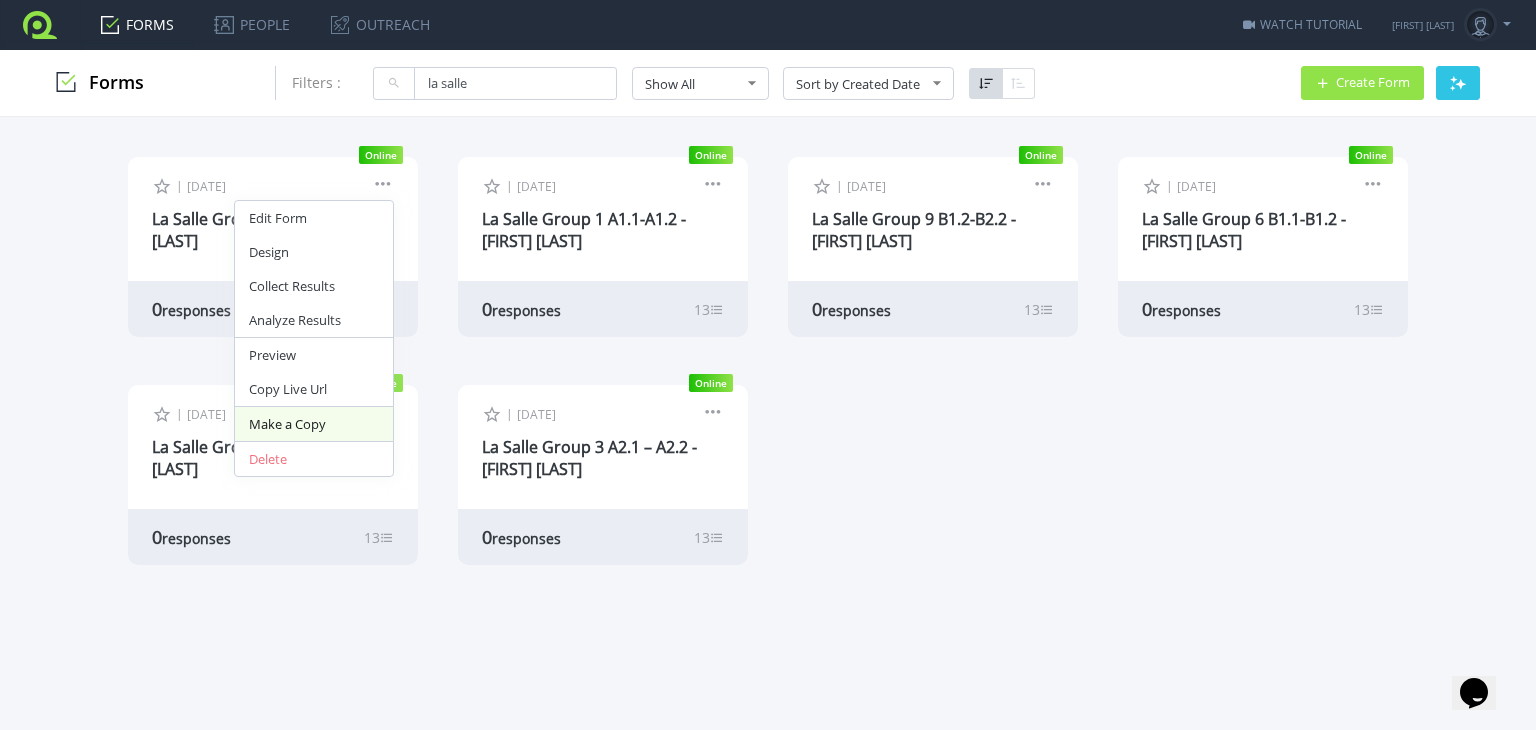 click on "Make a Copy" at bounding box center (314, 424) 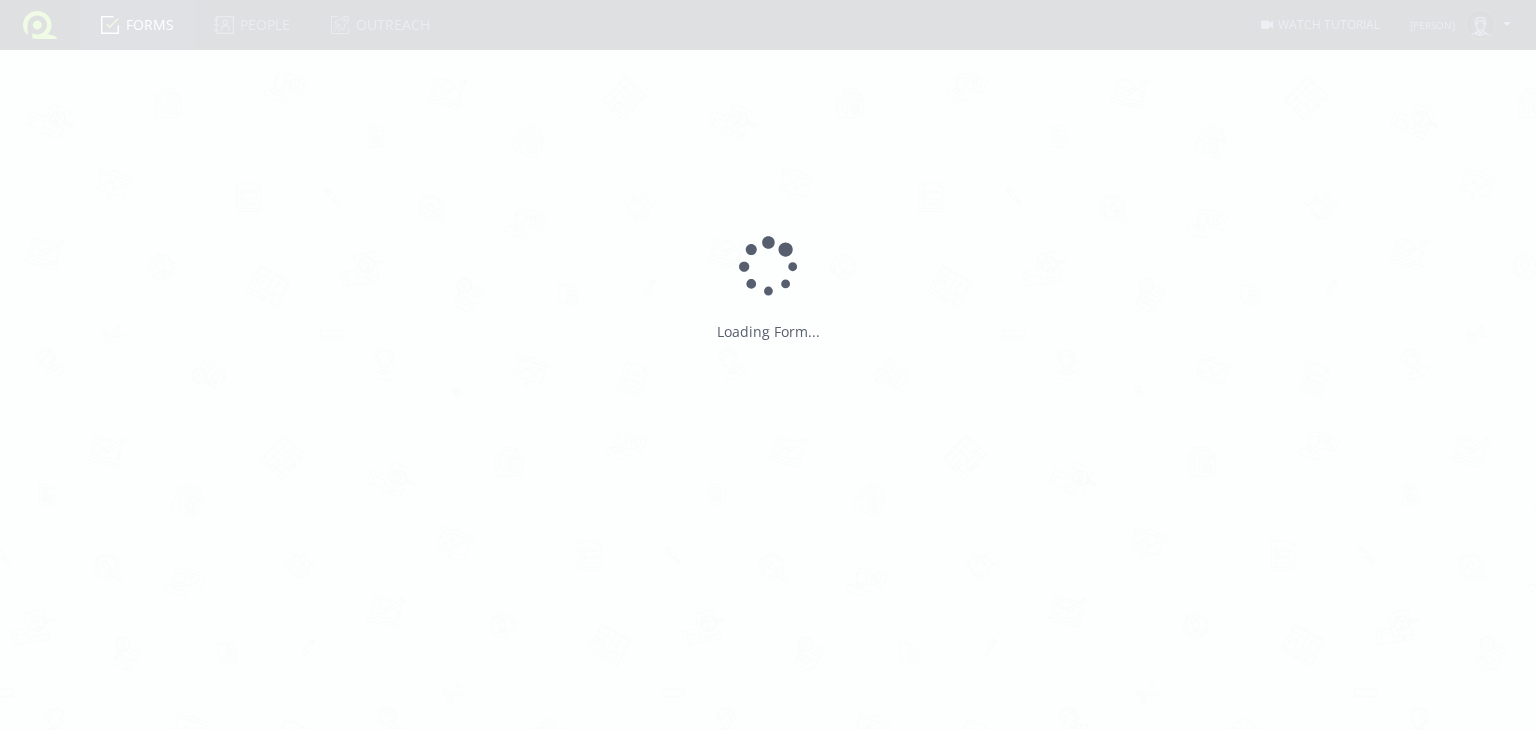 scroll, scrollTop: 0, scrollLeft: 0, axis: both 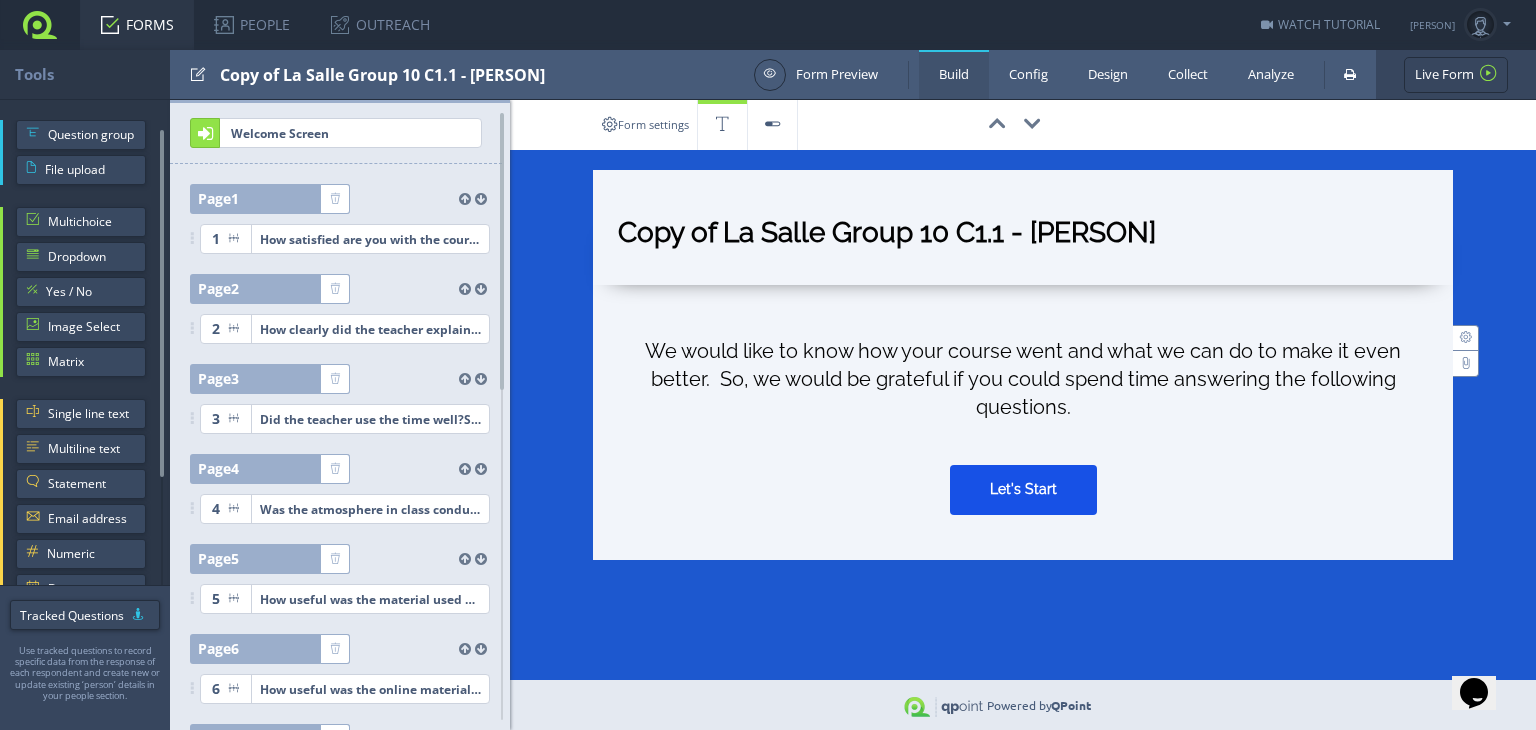 click on "Copy of La Salle Group 10 C1.1 - Henry O'Donnell" at bounding box center (1023, 237) 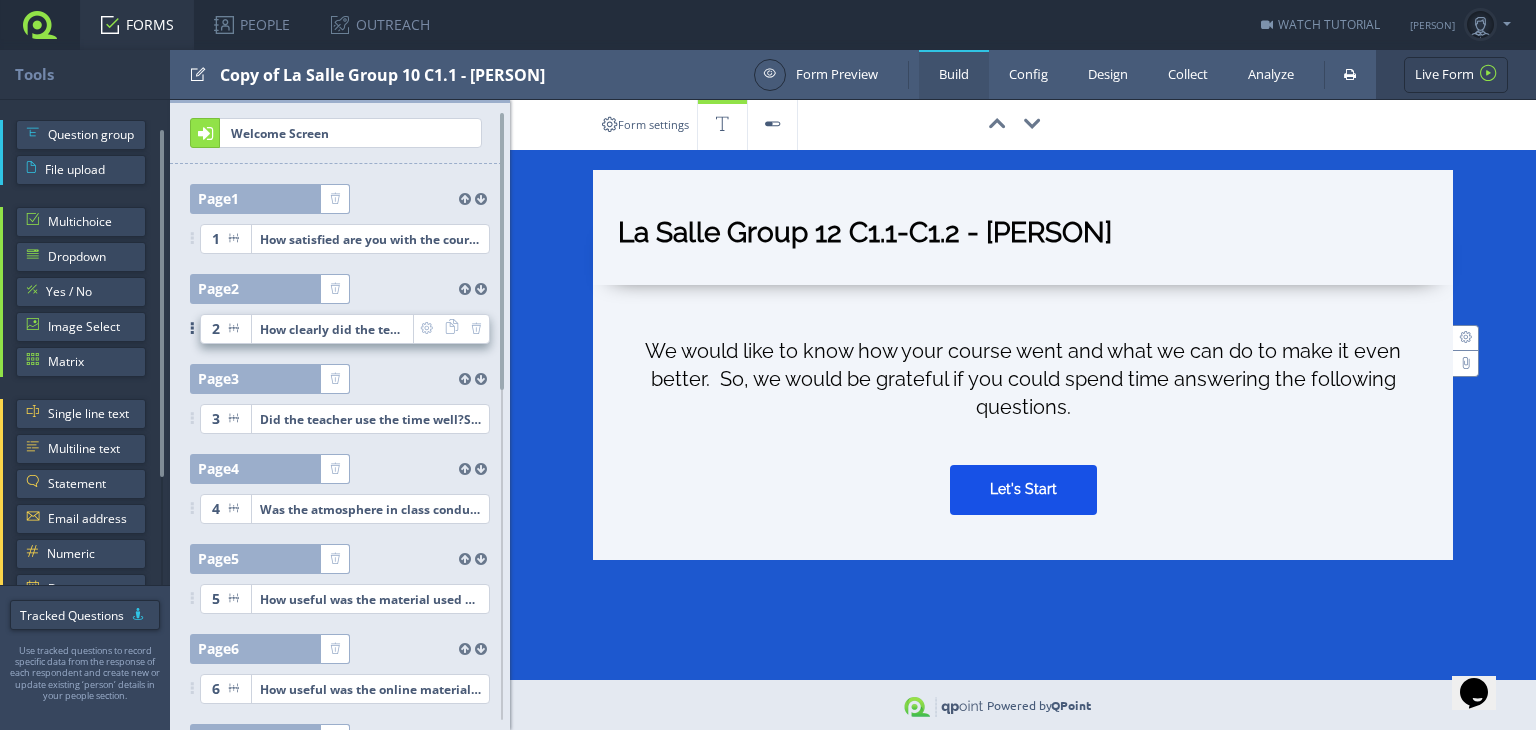 click on "How clearly did the teacher explain things?Select a number between 1 (not at all clearly) and 5 (extremely clearly)" at bounding box center (370, 239) 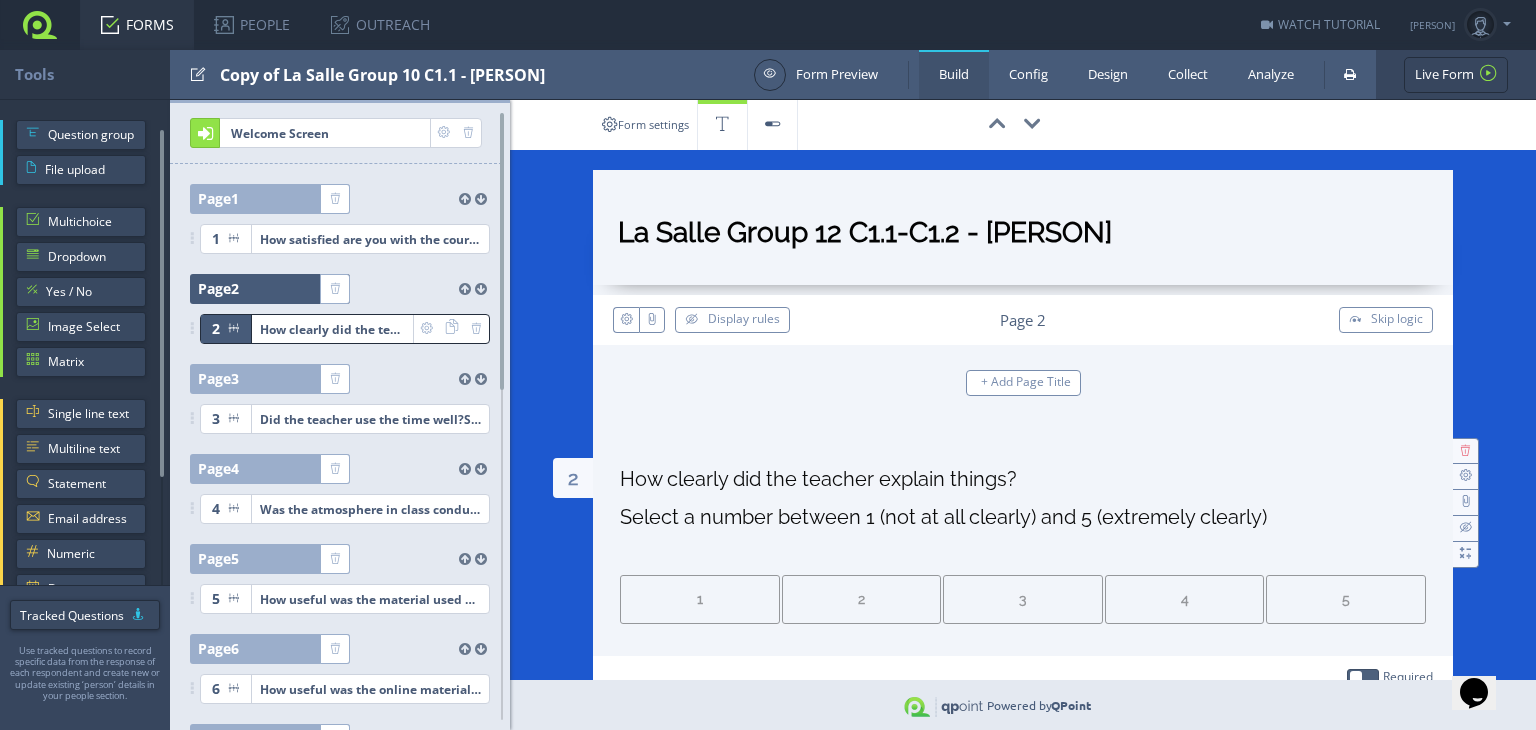 type on "La Salle Group 12 C1.1-C1.2 - Caitriona O'Leary" 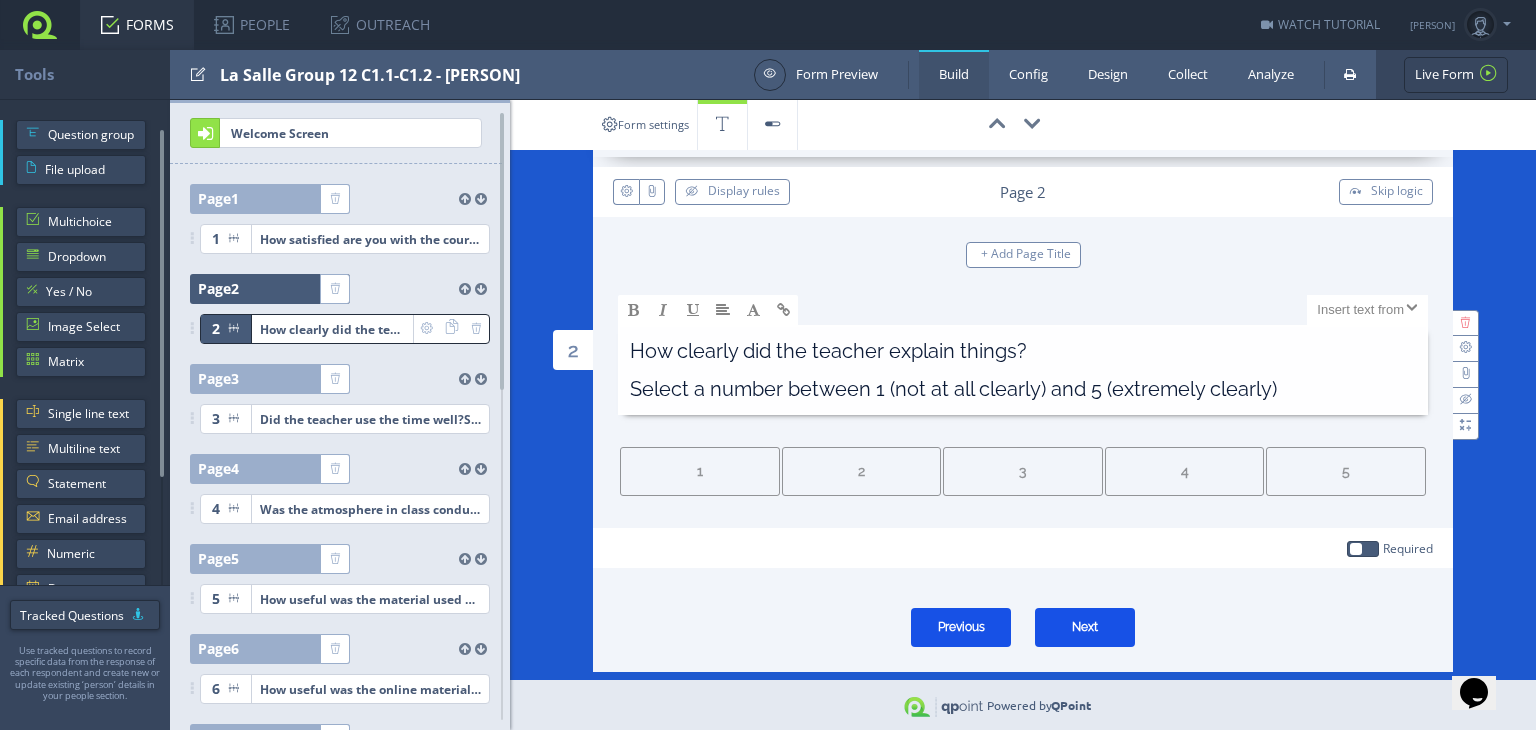 click on "FORMS" at bounding box center [137, 25] 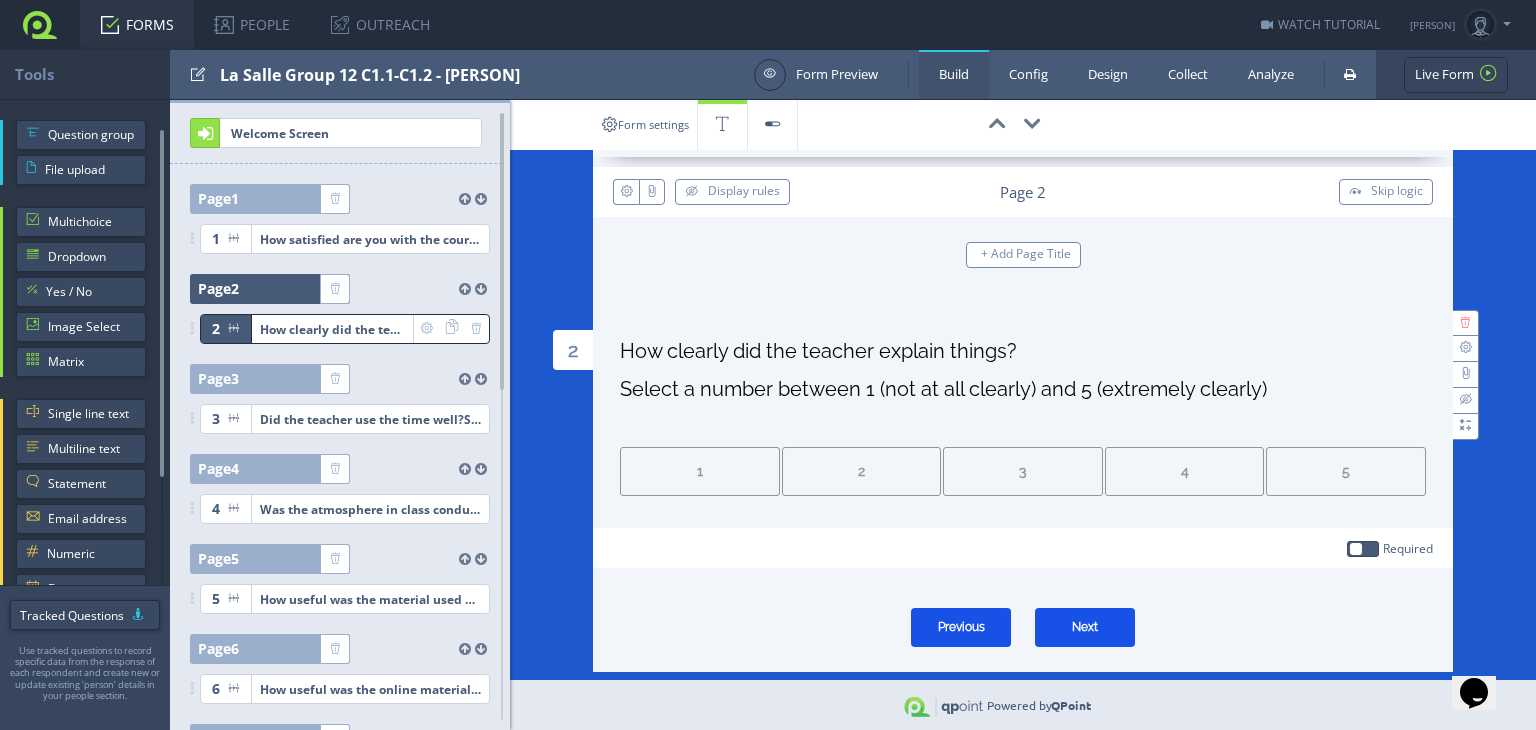 scroll, scrollTop: 148, scrollLeft: 0, axis: vertical 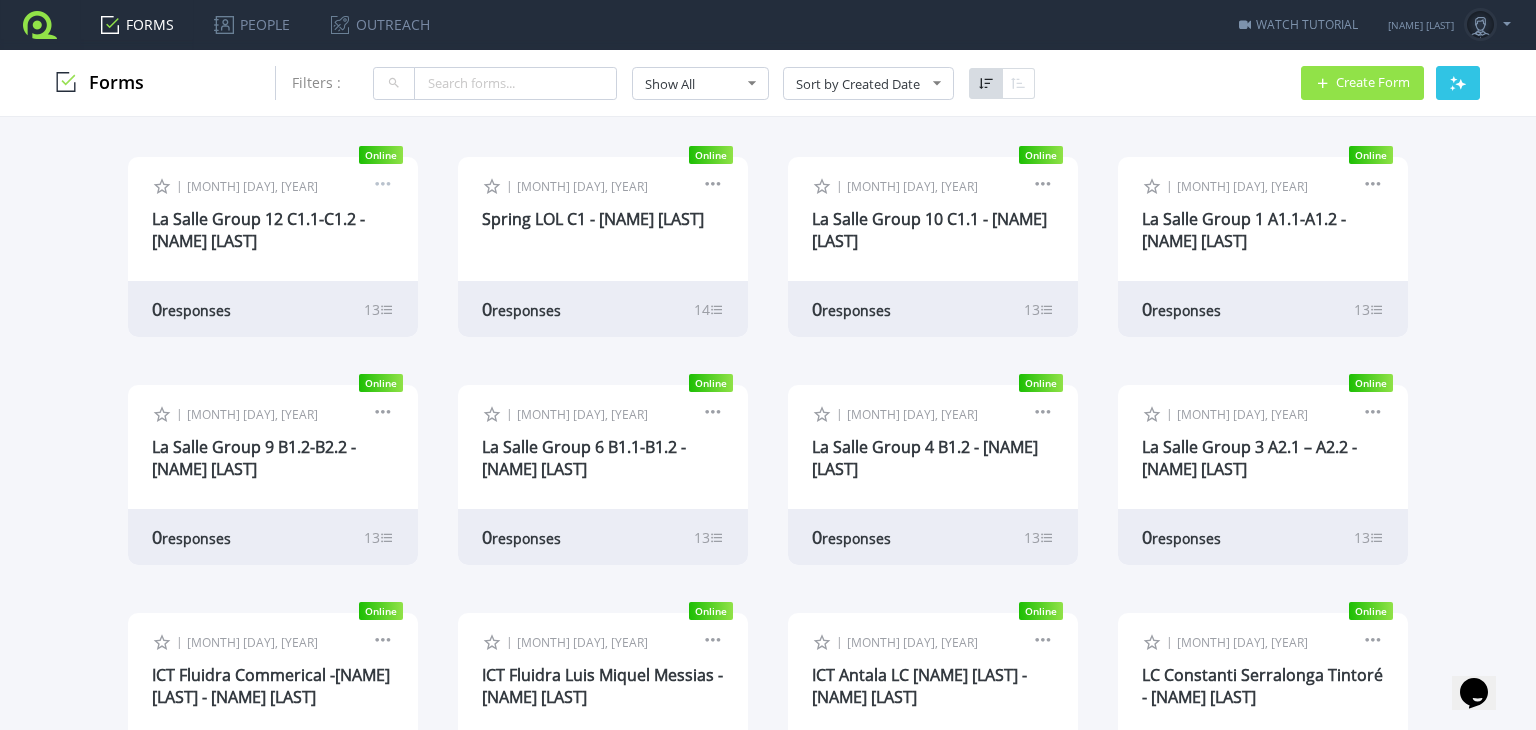 click at bounding box center [383, 187] 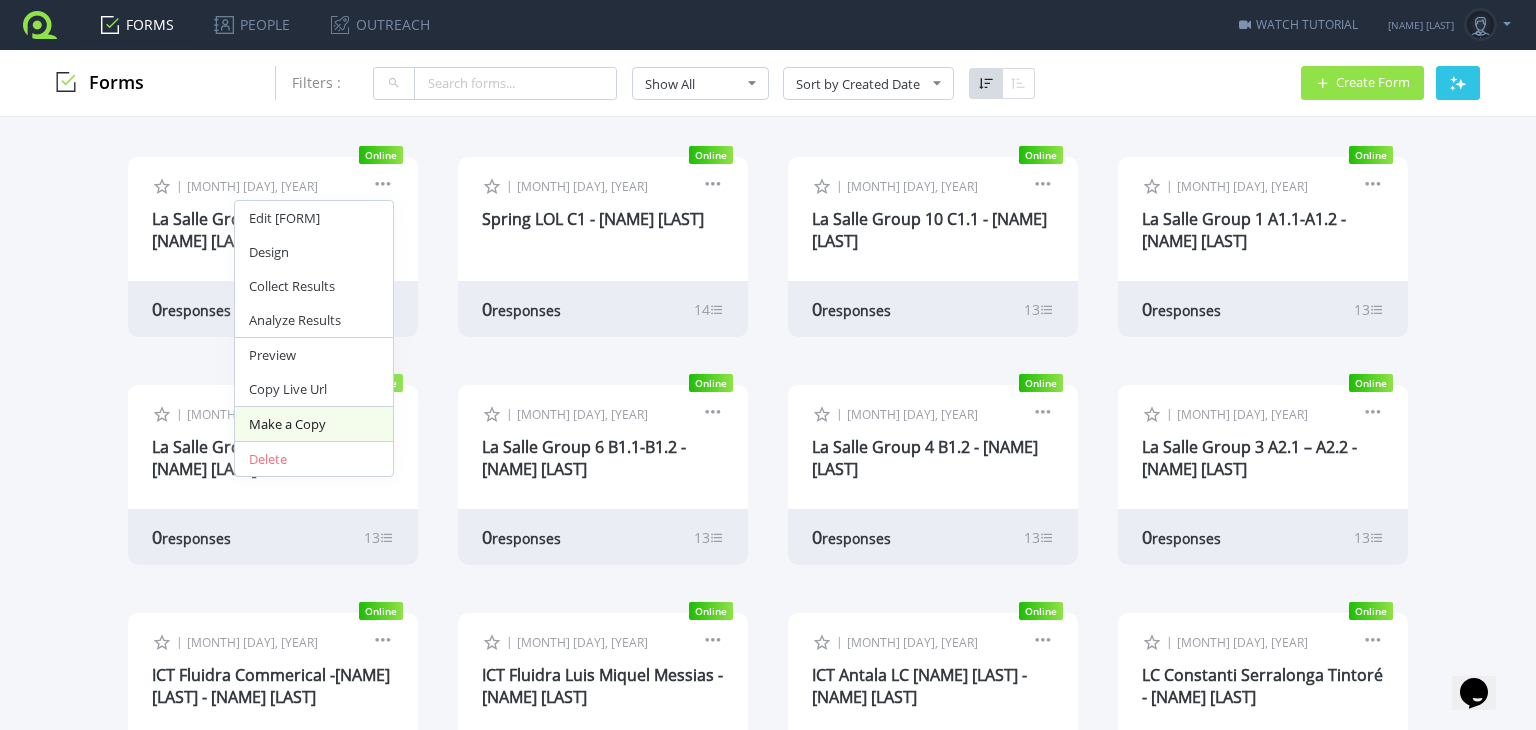 click on "Make a Copy" at bounding box center [314, 424] 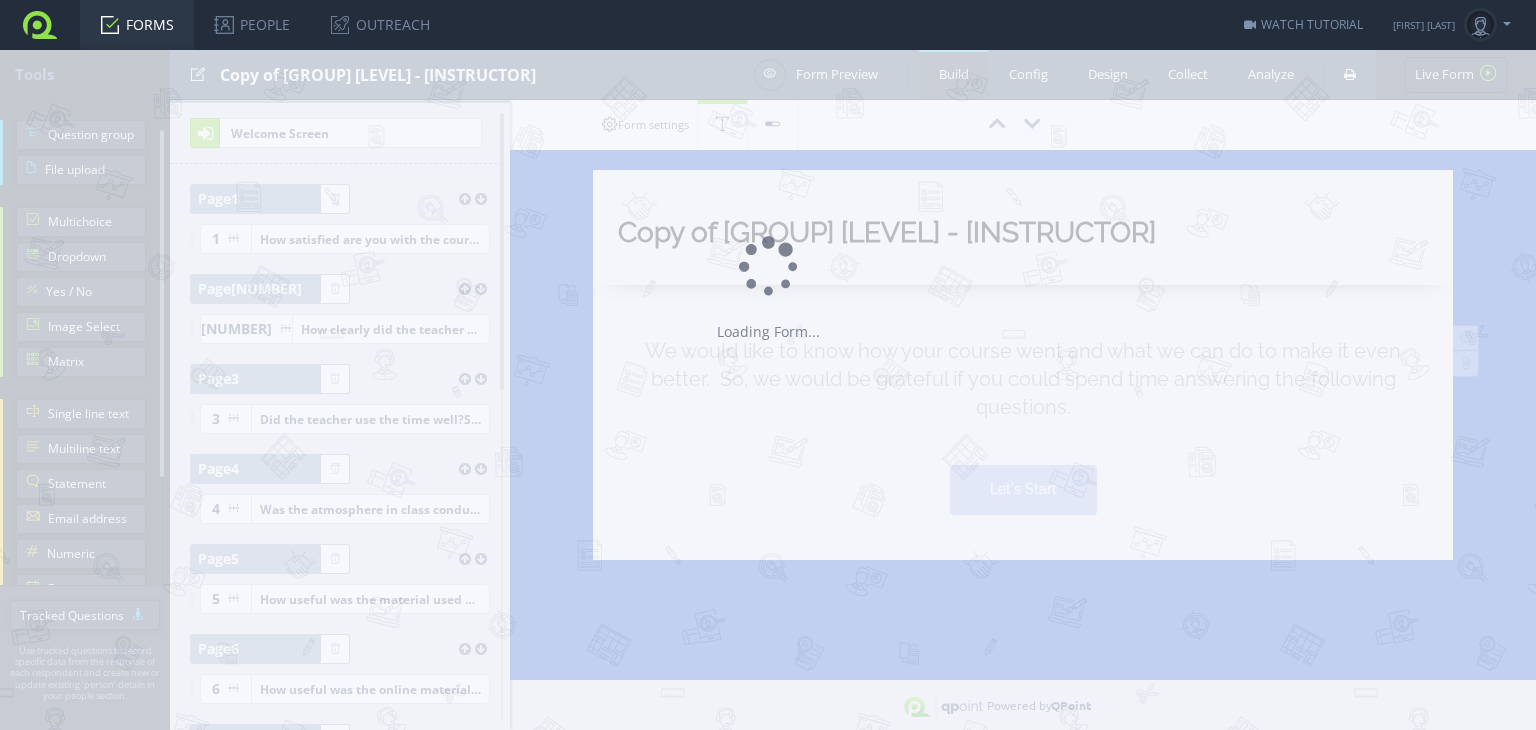 scroll, scrollTop: 0, scrollLeft: 0, axis: both 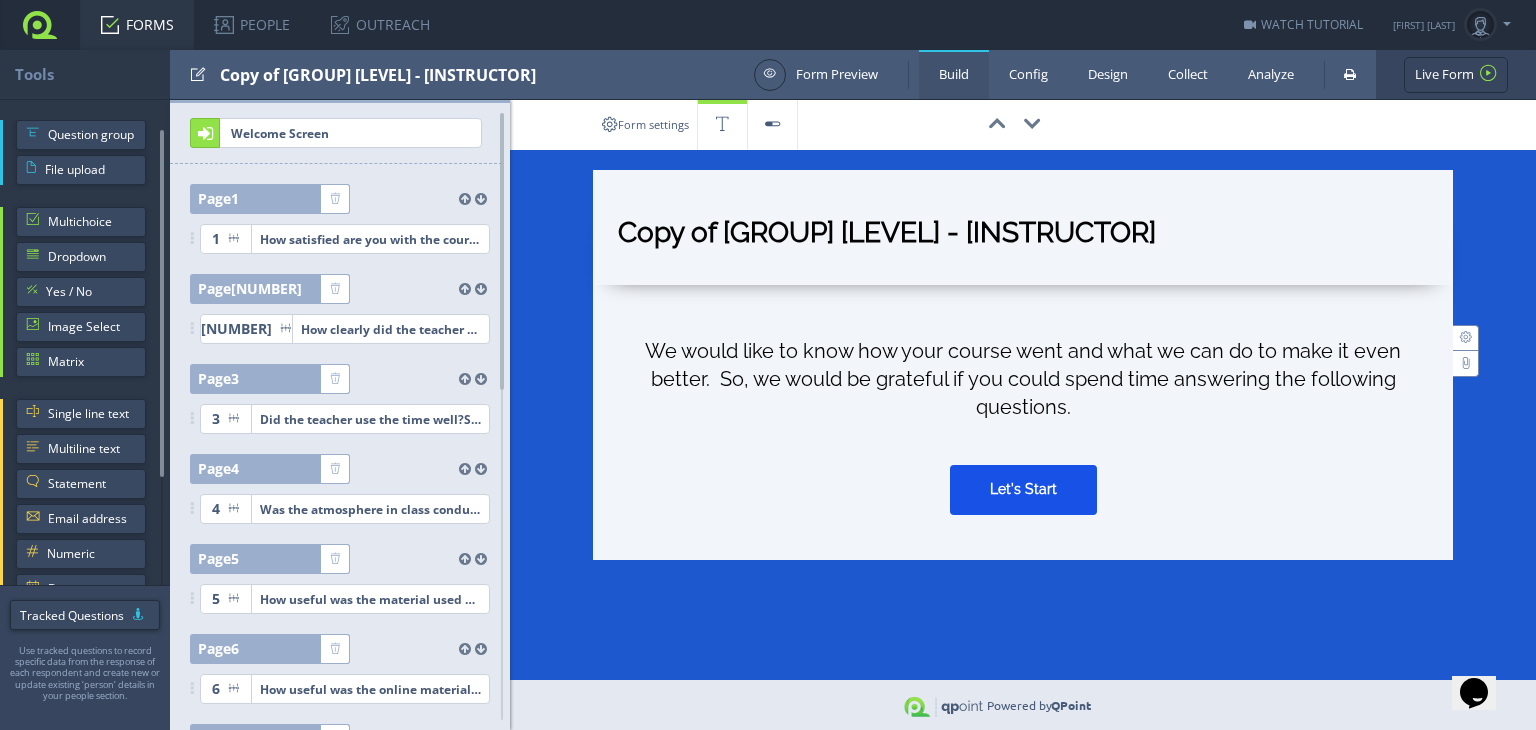 click on "Copy of La Salle Group 12 C1.1-C1.2 - Caitriona O'Leary" at bounding box center (1023, 237) 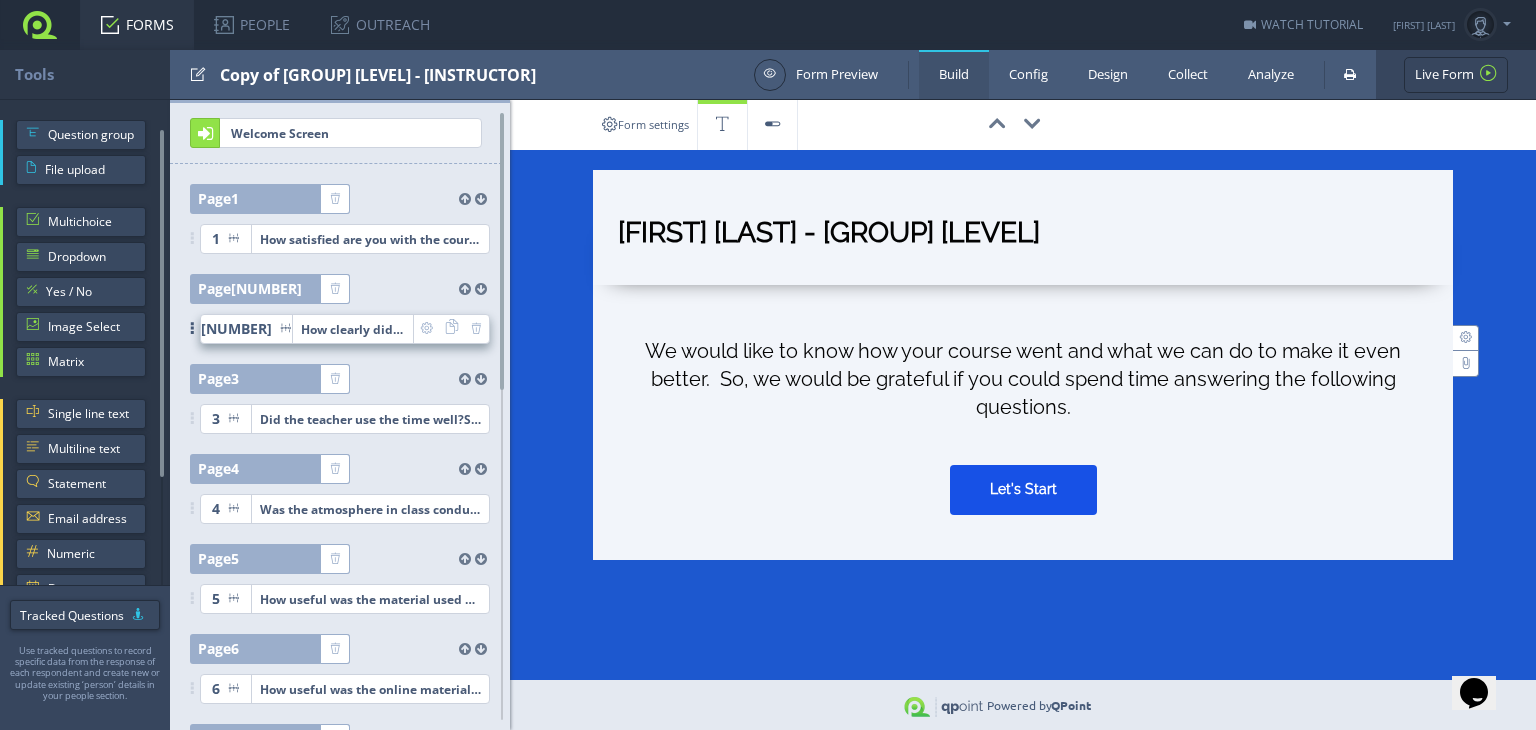 click on "How clearly did the teacher explain things?Select a number between 1 (not at all clearly) and 5 (extremely clearly)" at bounding box center (370, 239) 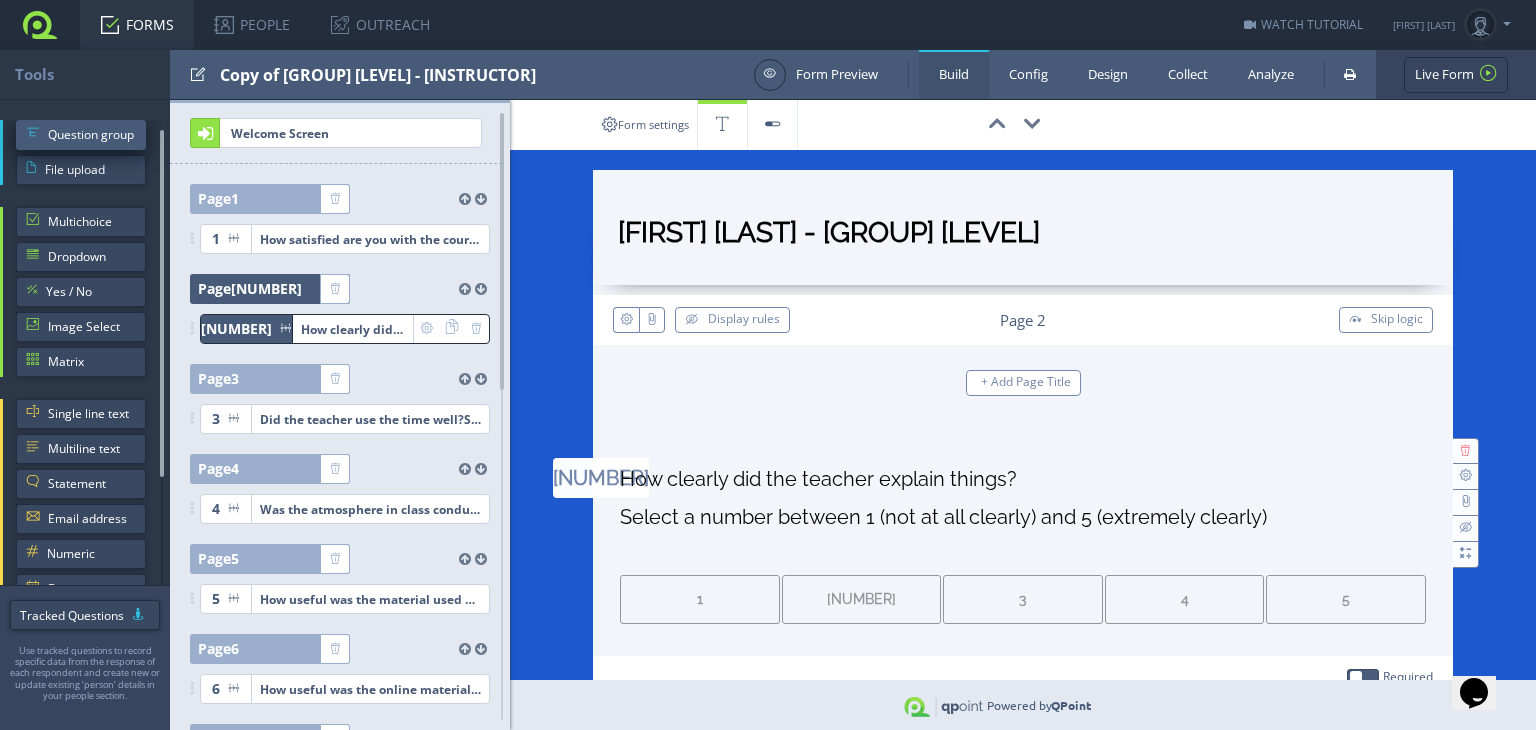 type on "[LAST] Group [NUMBER] [LETTER]. [FIRST] [LAST]" 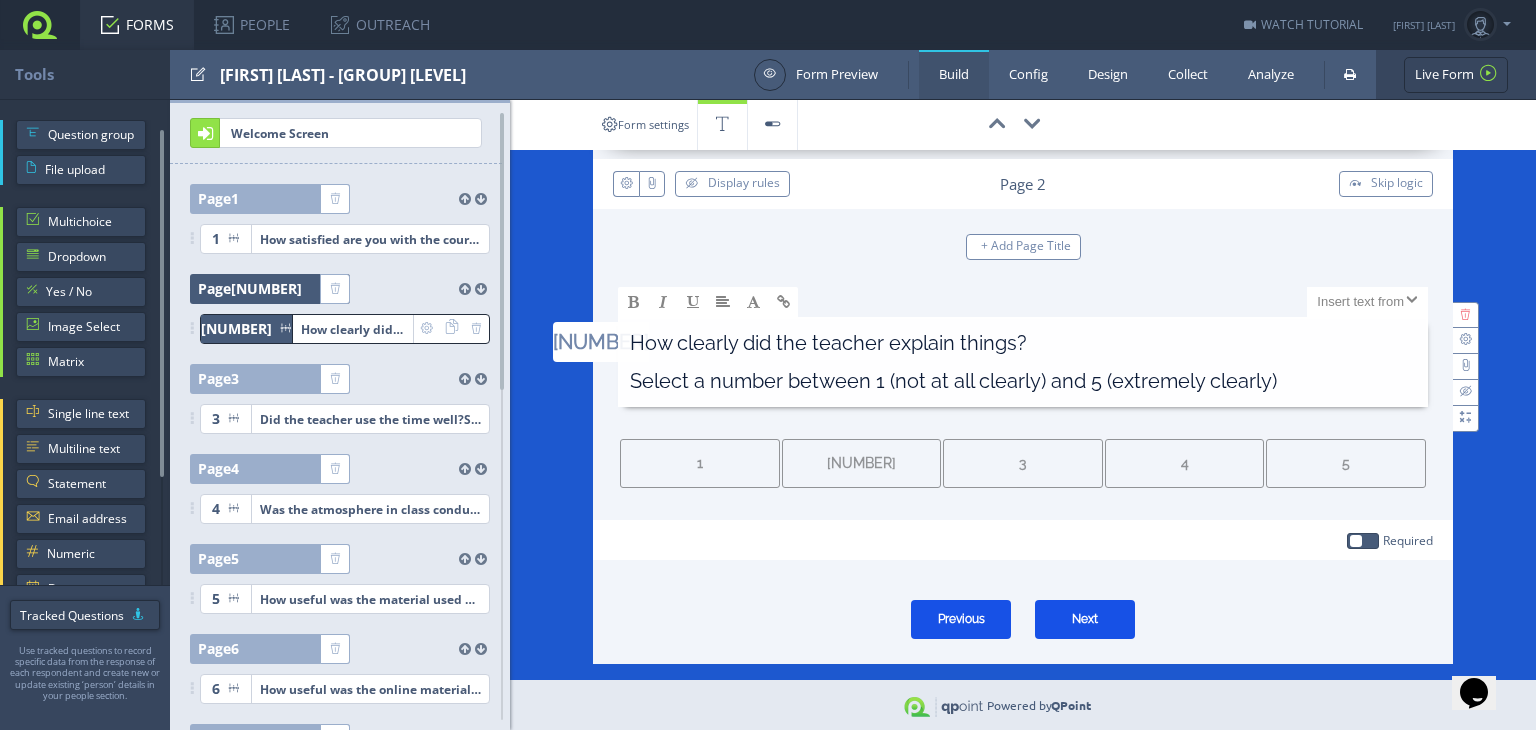 scroll, scrollTop: 148, scrollLeft: 0, axis: vertical 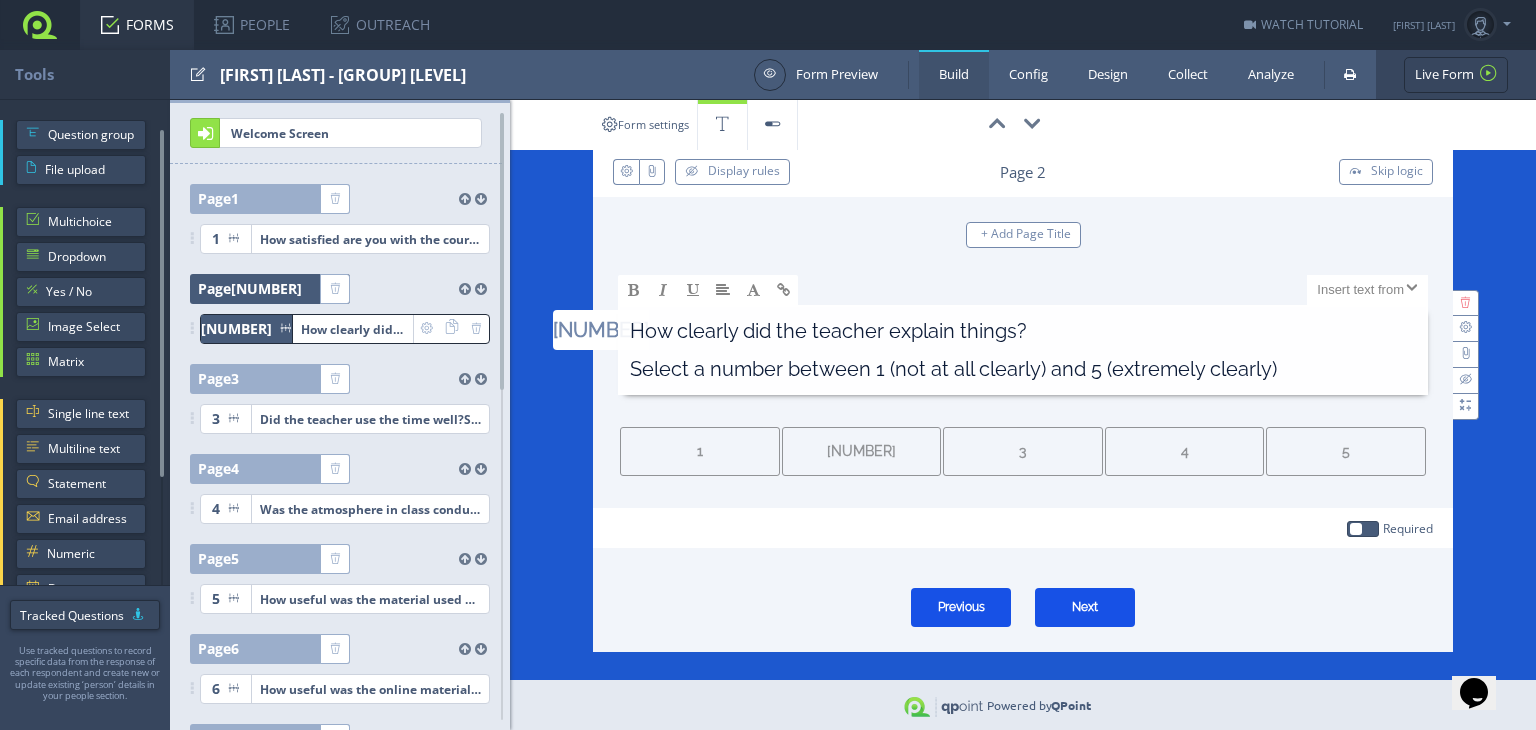click on "FORMS" at bounding box center (137, 25) 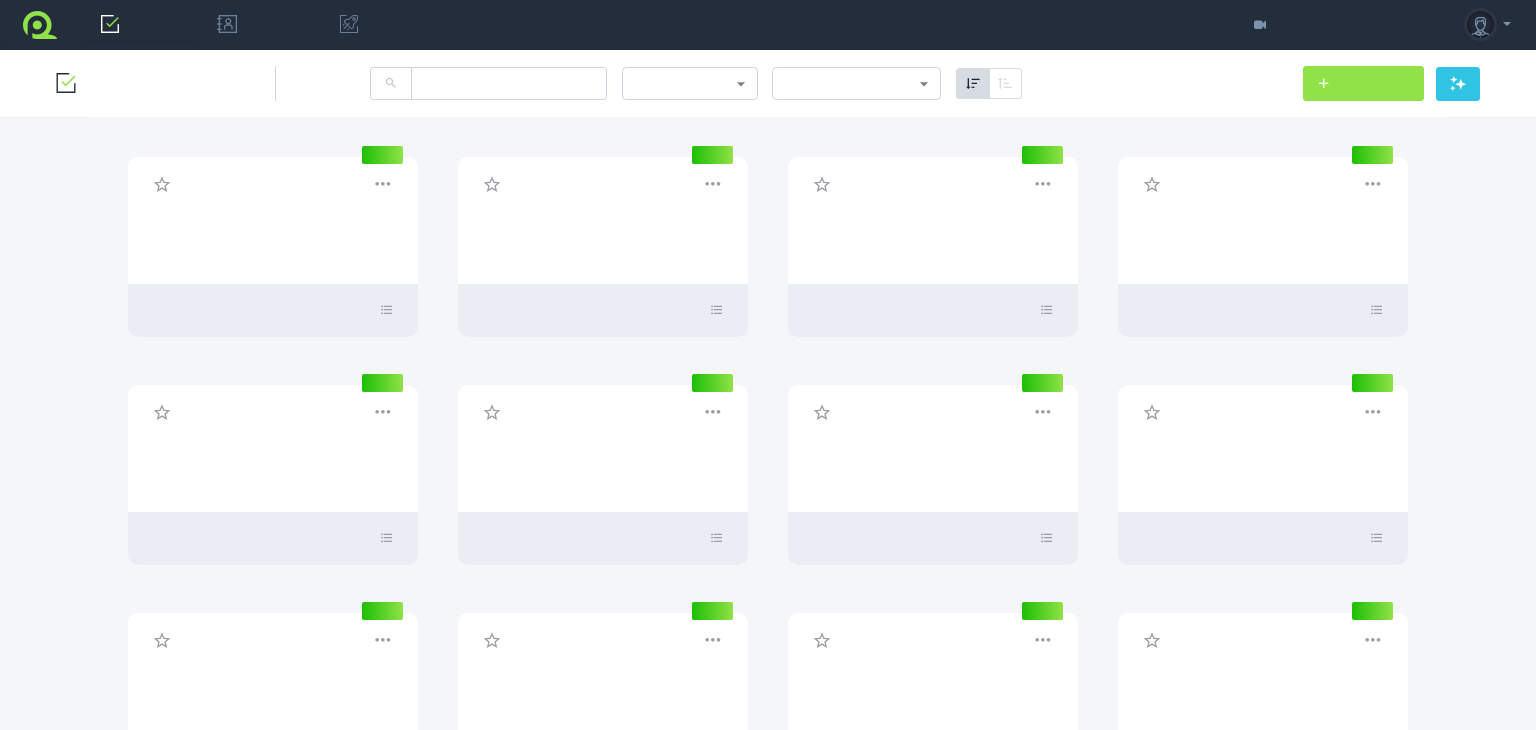 scroll, scrollTop: 0, scrollLeft: 0, axis: both 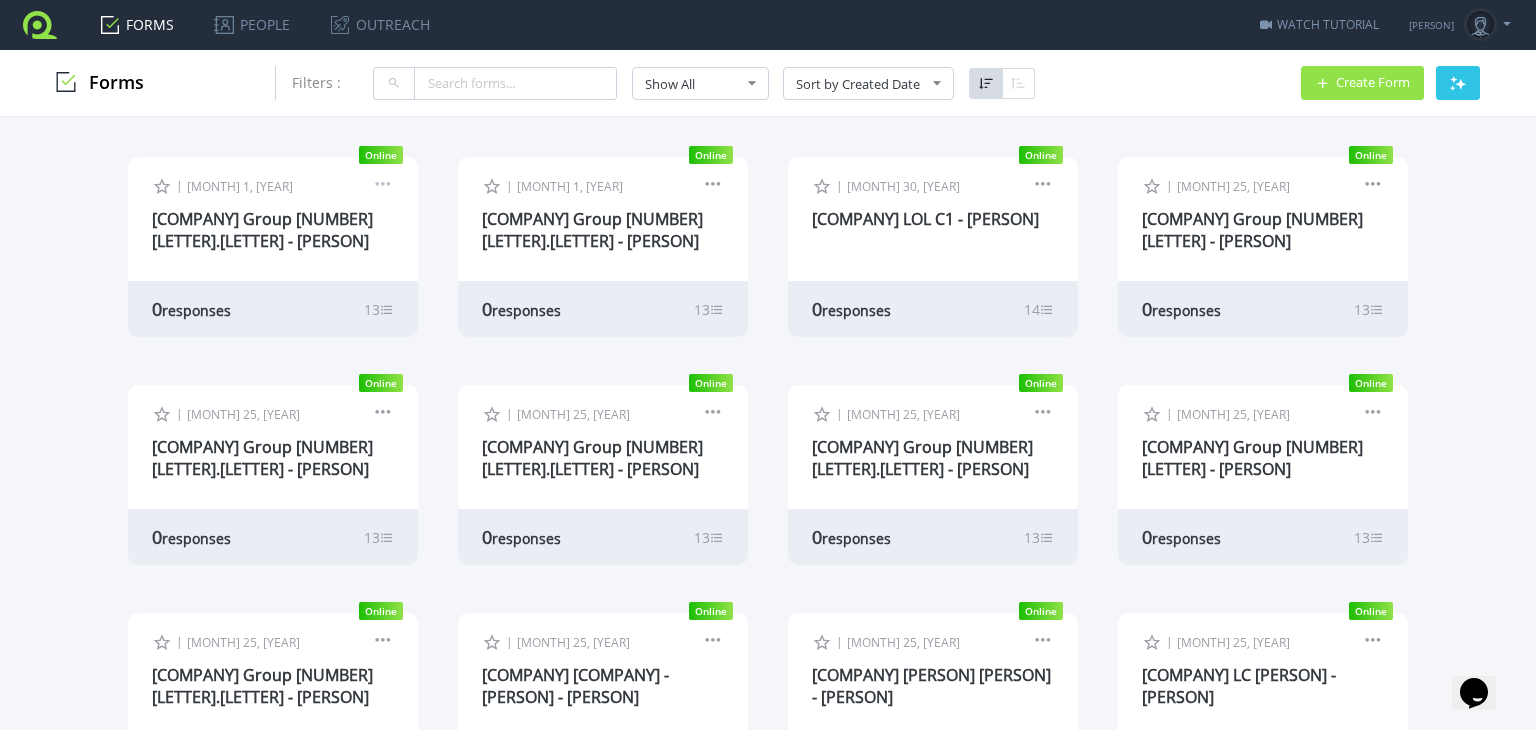 click at bounding box center (383, 187) 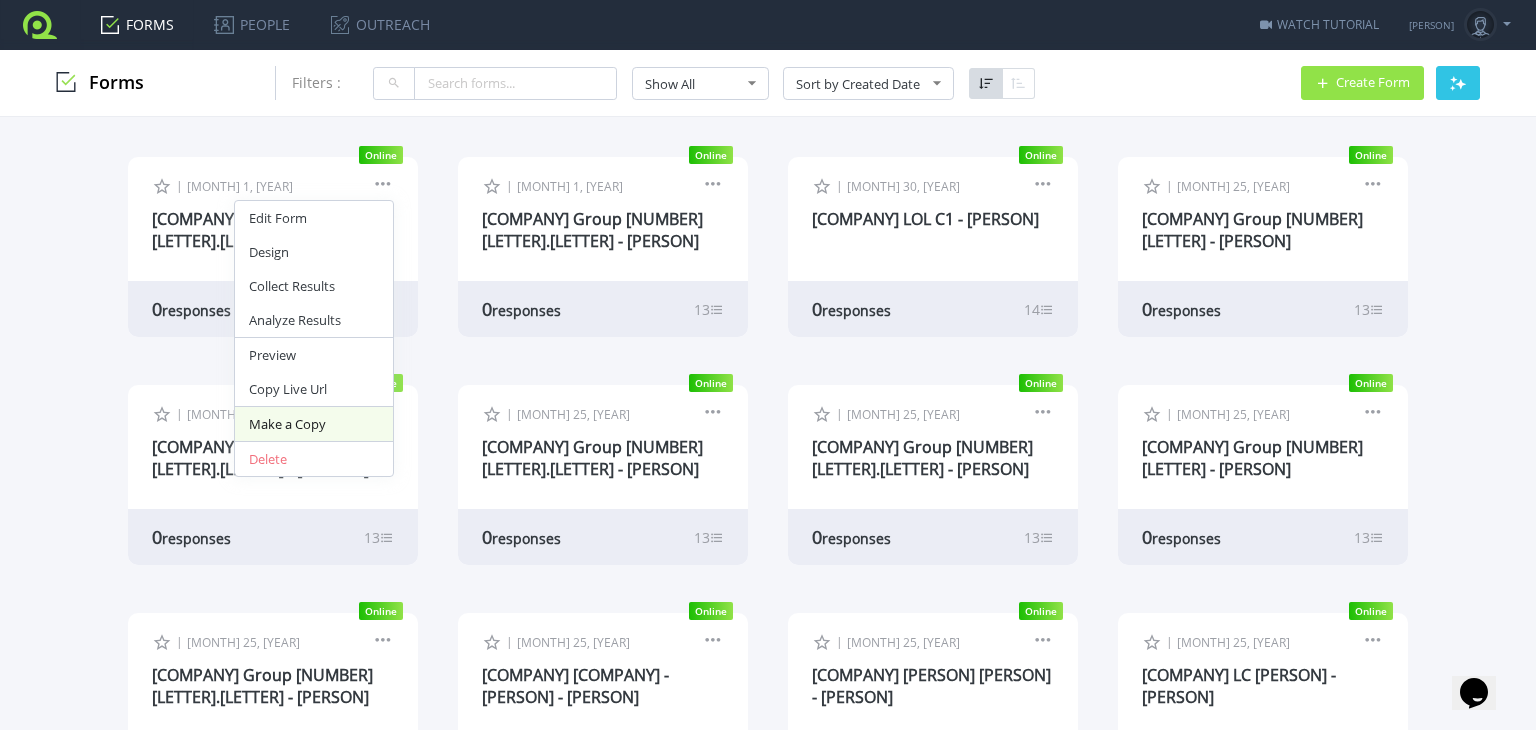 click on "Make a Copy" at bounding box center [314, 424] 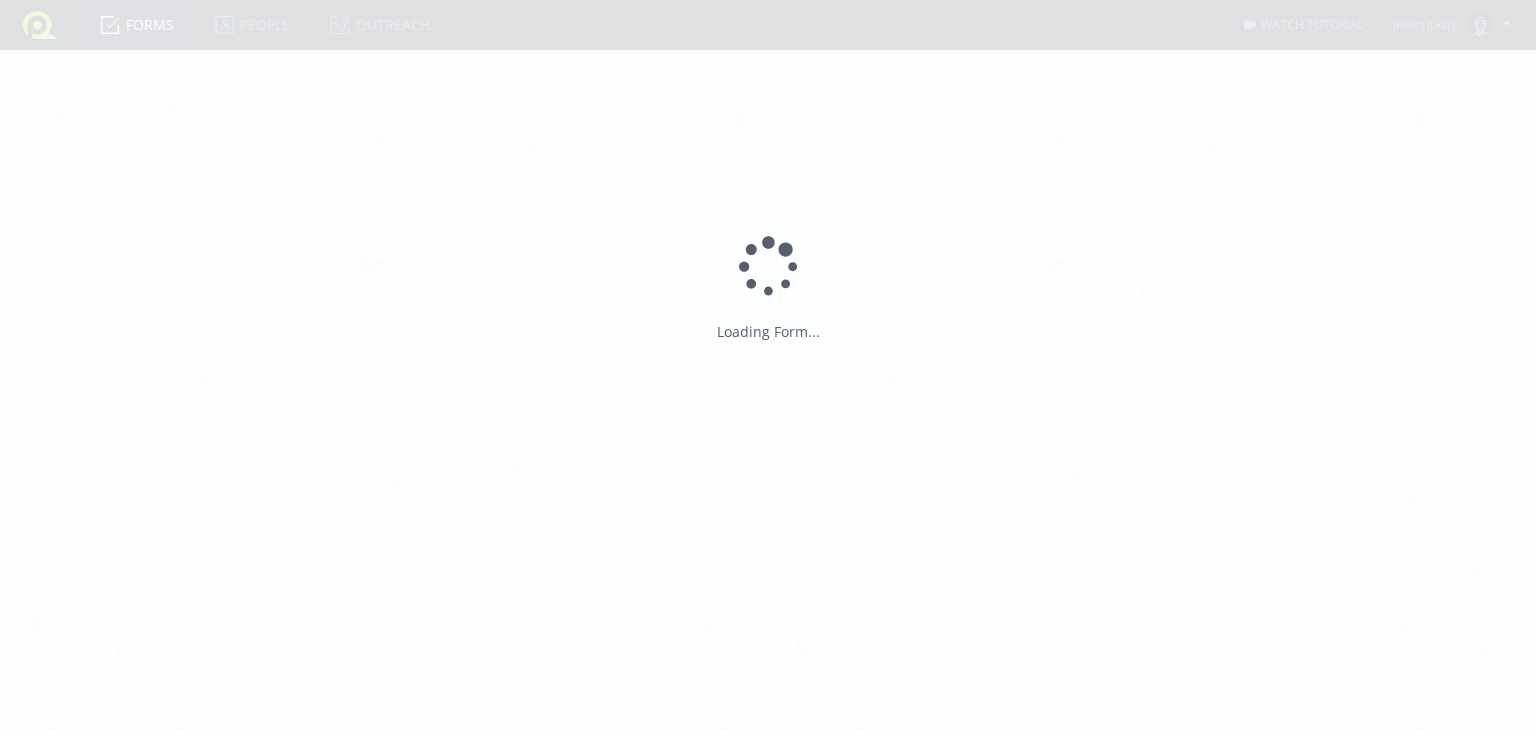 scroll, scrollTop: 0, scrollLeft: 0, axis: both 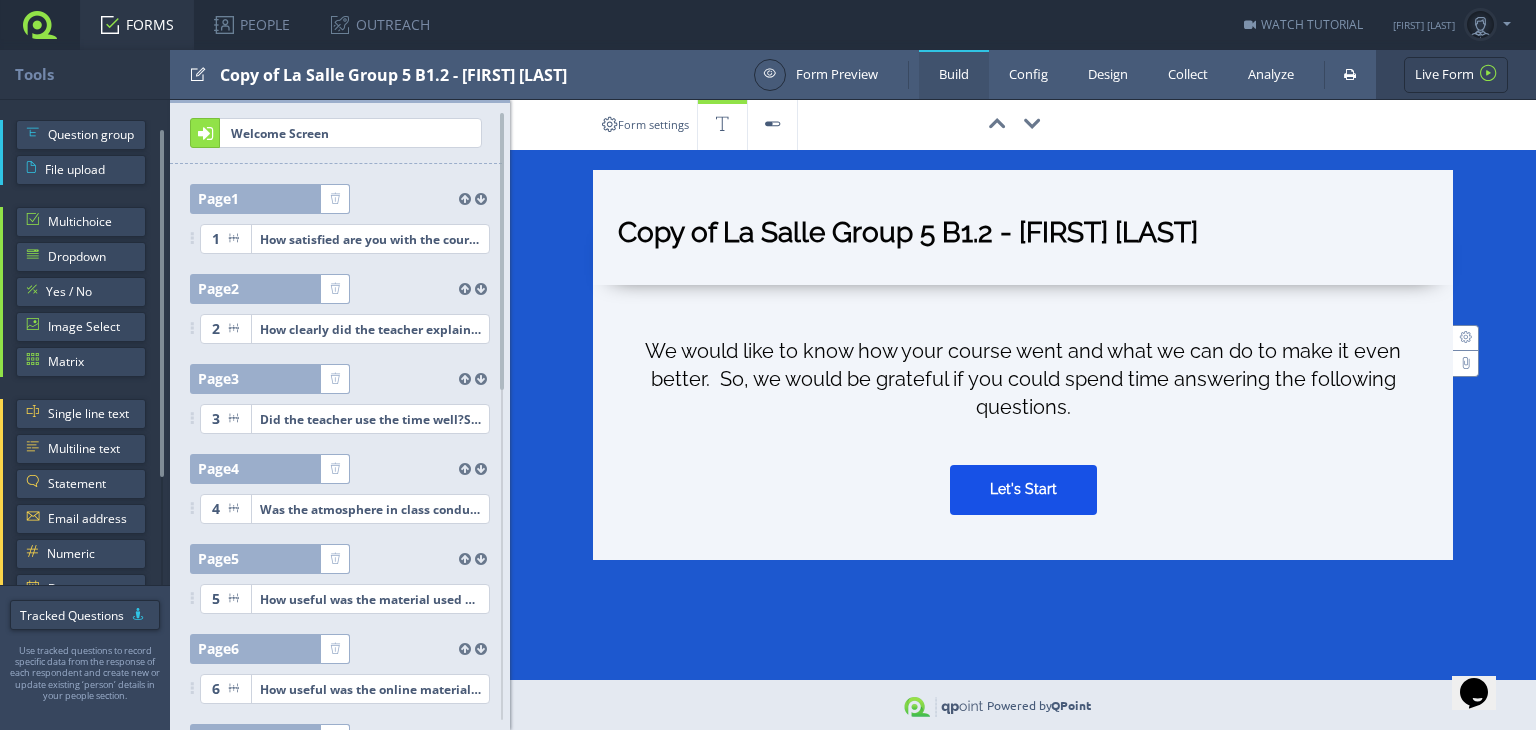 click on "Copy of La Salle Group 5 B1.2 - Caitriona O'Leary" at bounding box center [1023, 237] 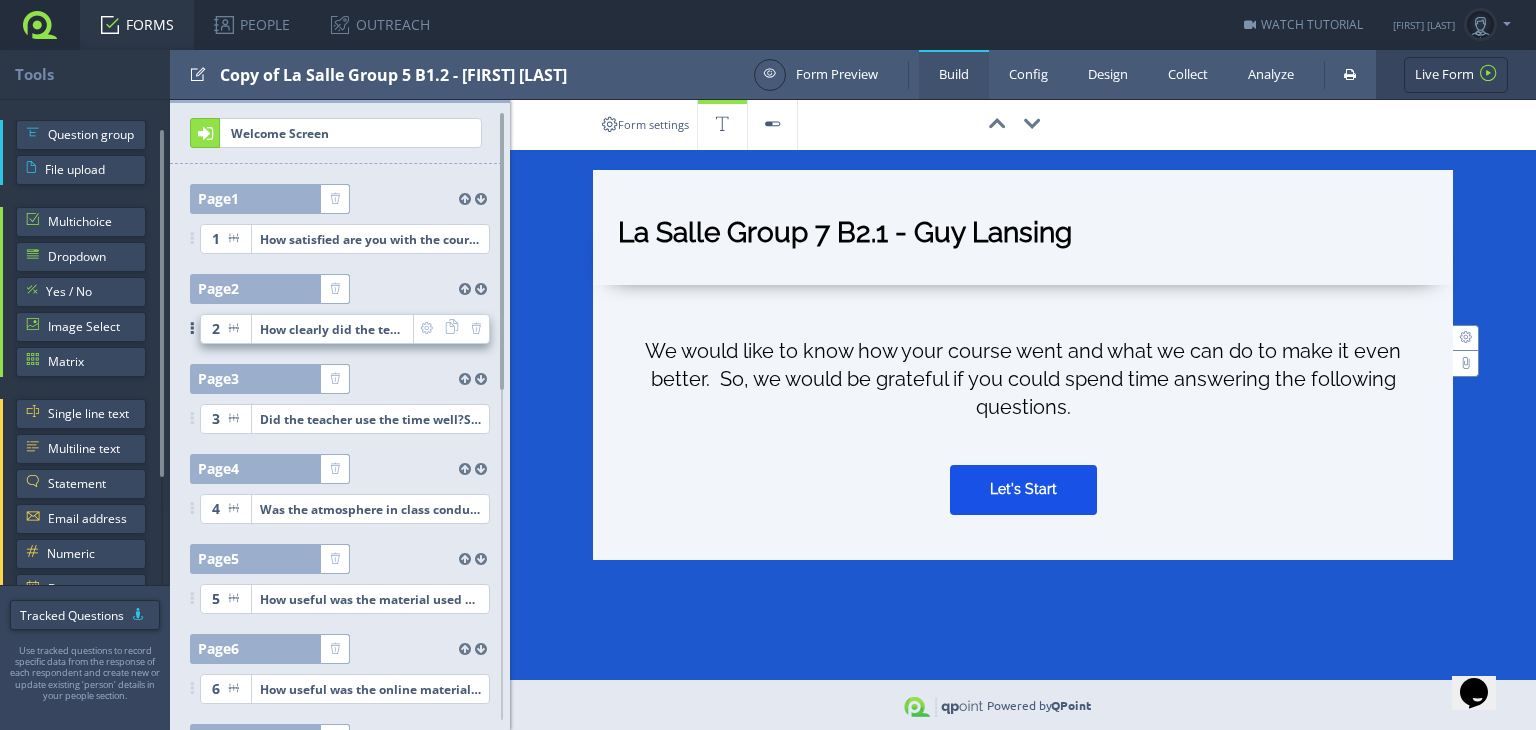 click on "How clearly did the teacher explain things?Select a number between 1 (not at all clearly) and 5 (extremely clearly)" at bounding box center (370, 239) 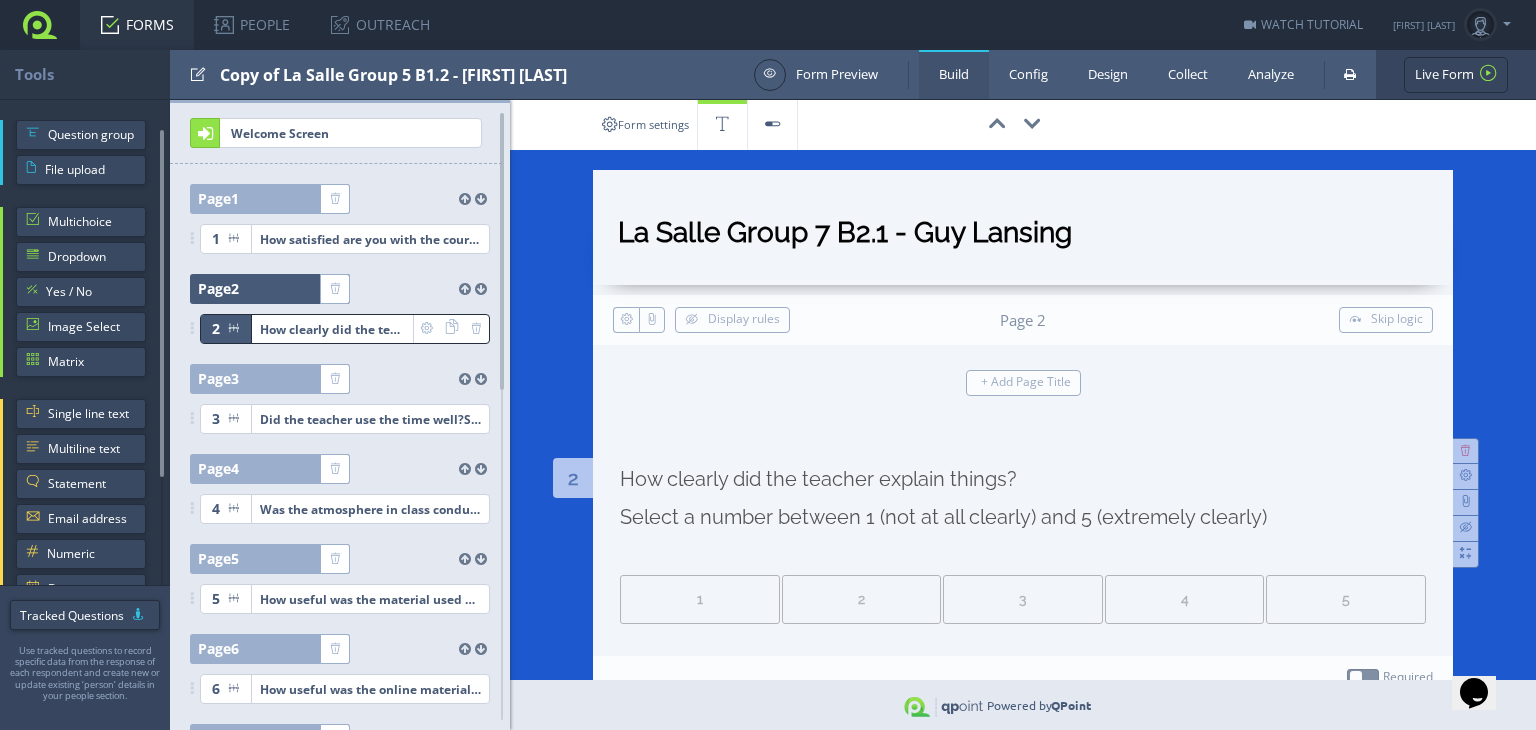 type on "La Salle Group 7 B2.1 - [FIRST] [LAST]" 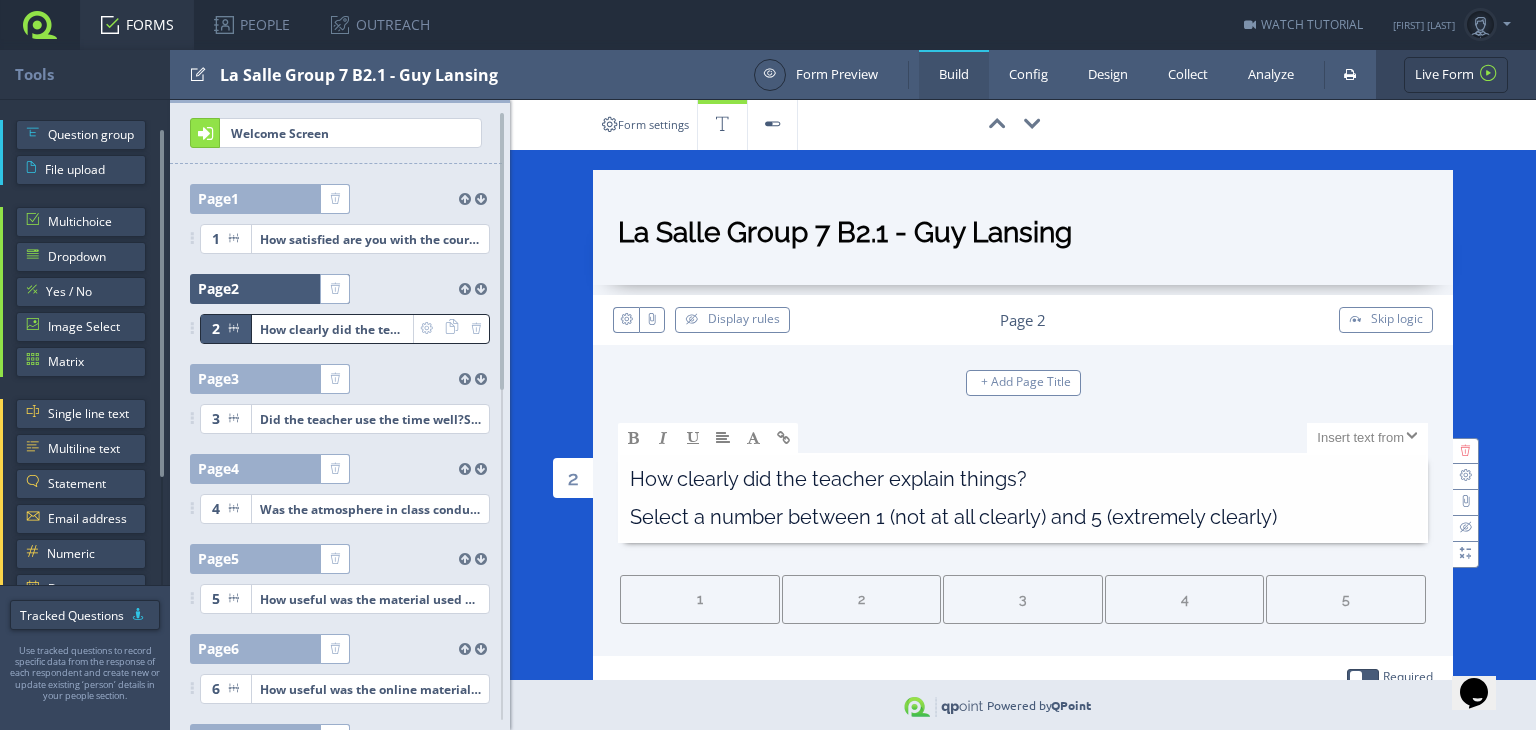 click on "FORMS" at bounding box center (137, 25) 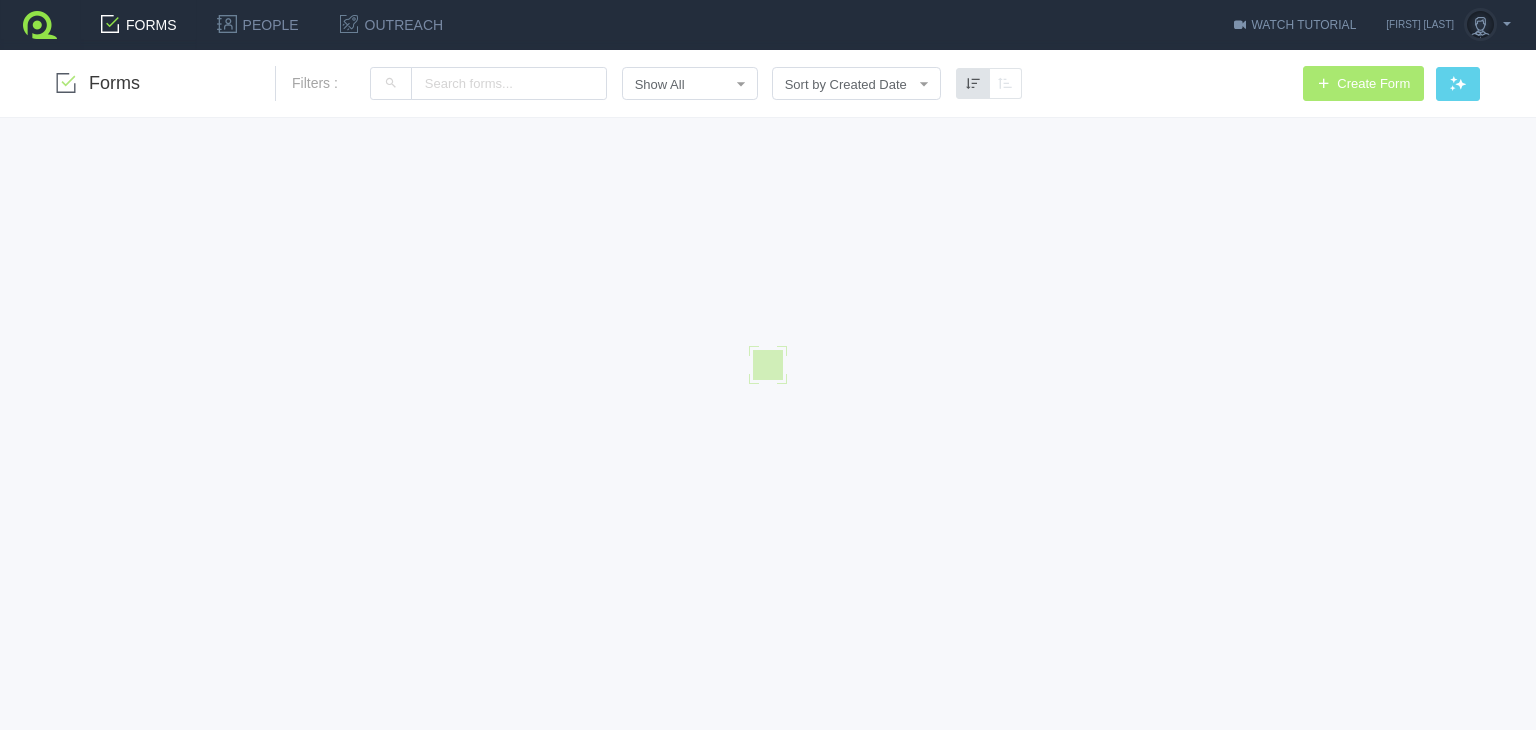 scroll, scrollTop: 0, scrollLeft: 0, axis: both 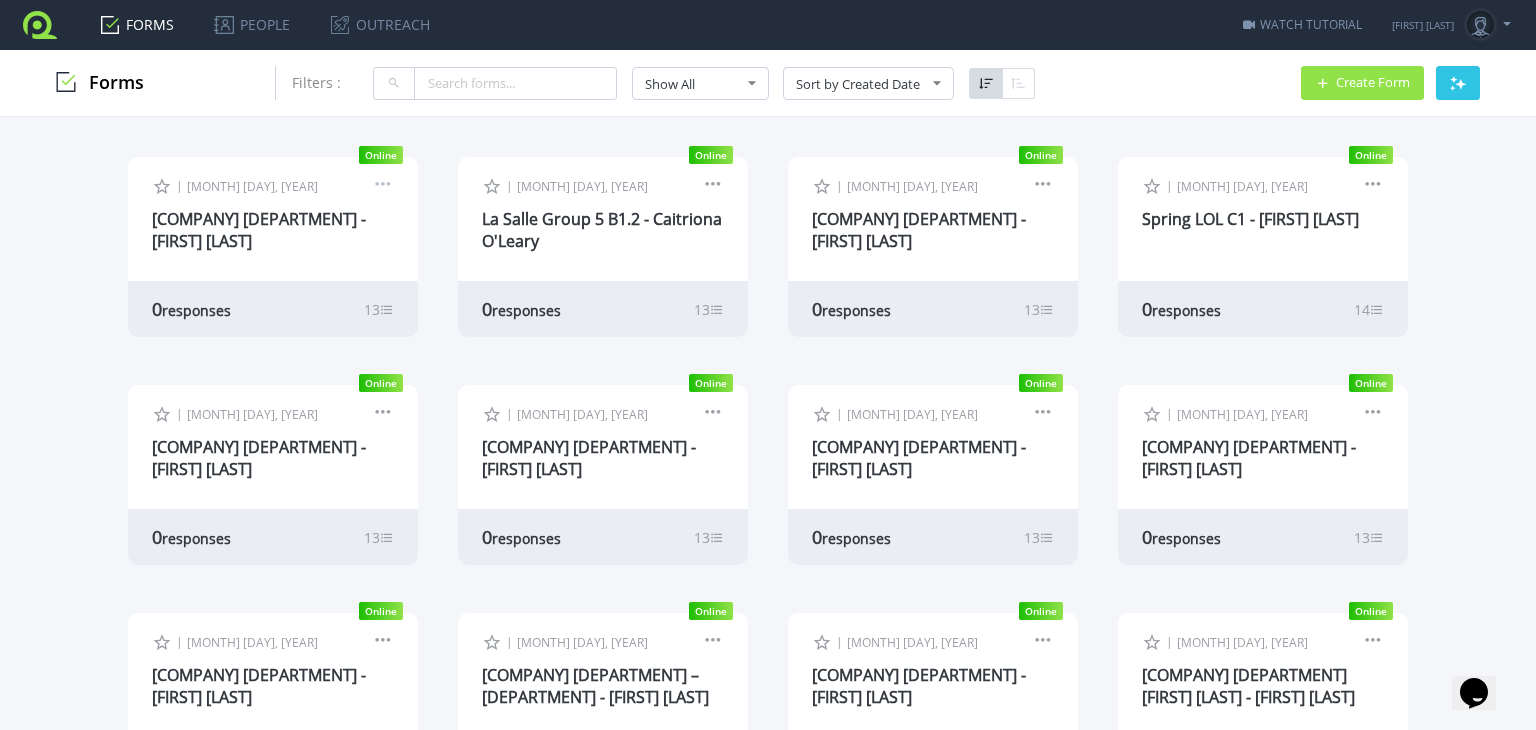 click at bounding box center (383, 187) 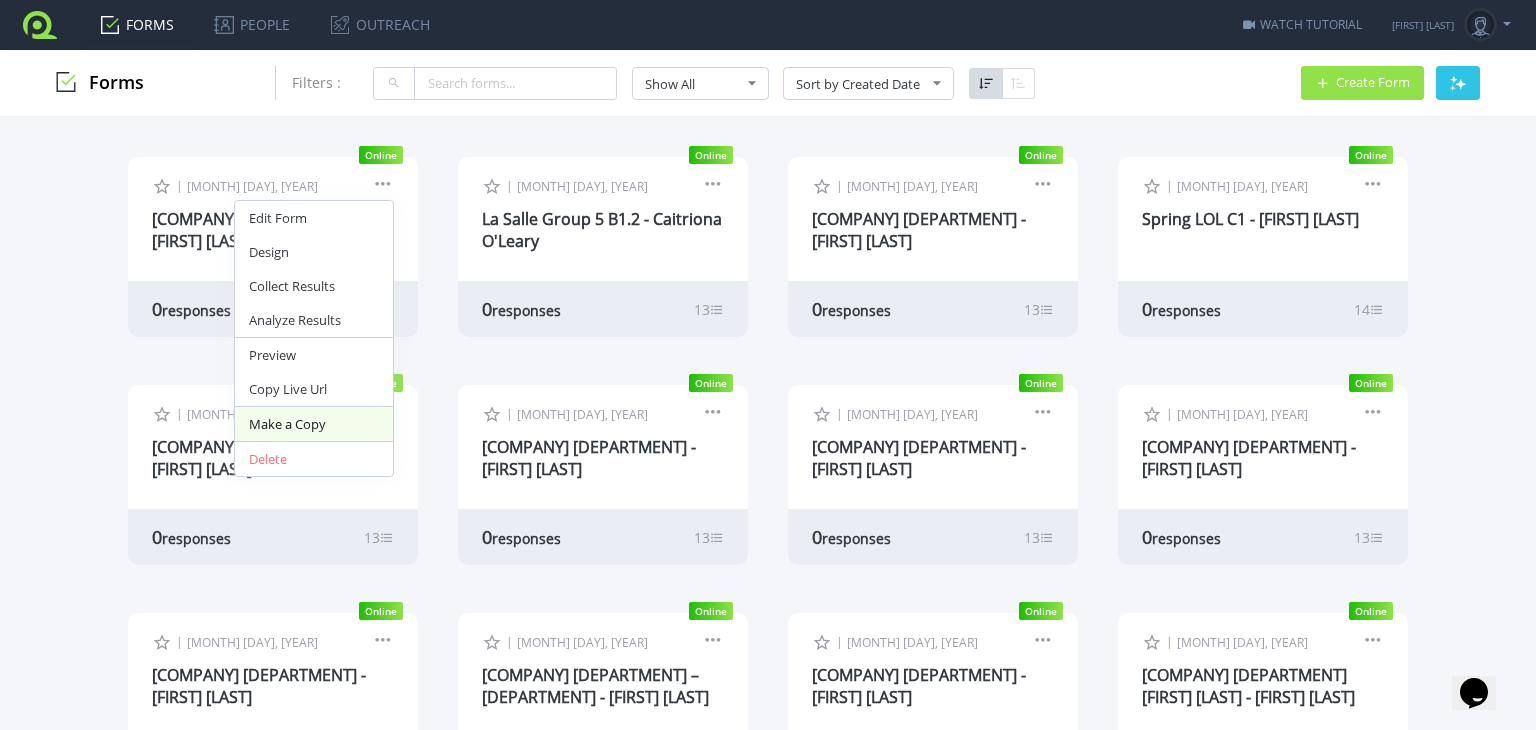 click on "Make a Copy" at bounding box center (314, 424) 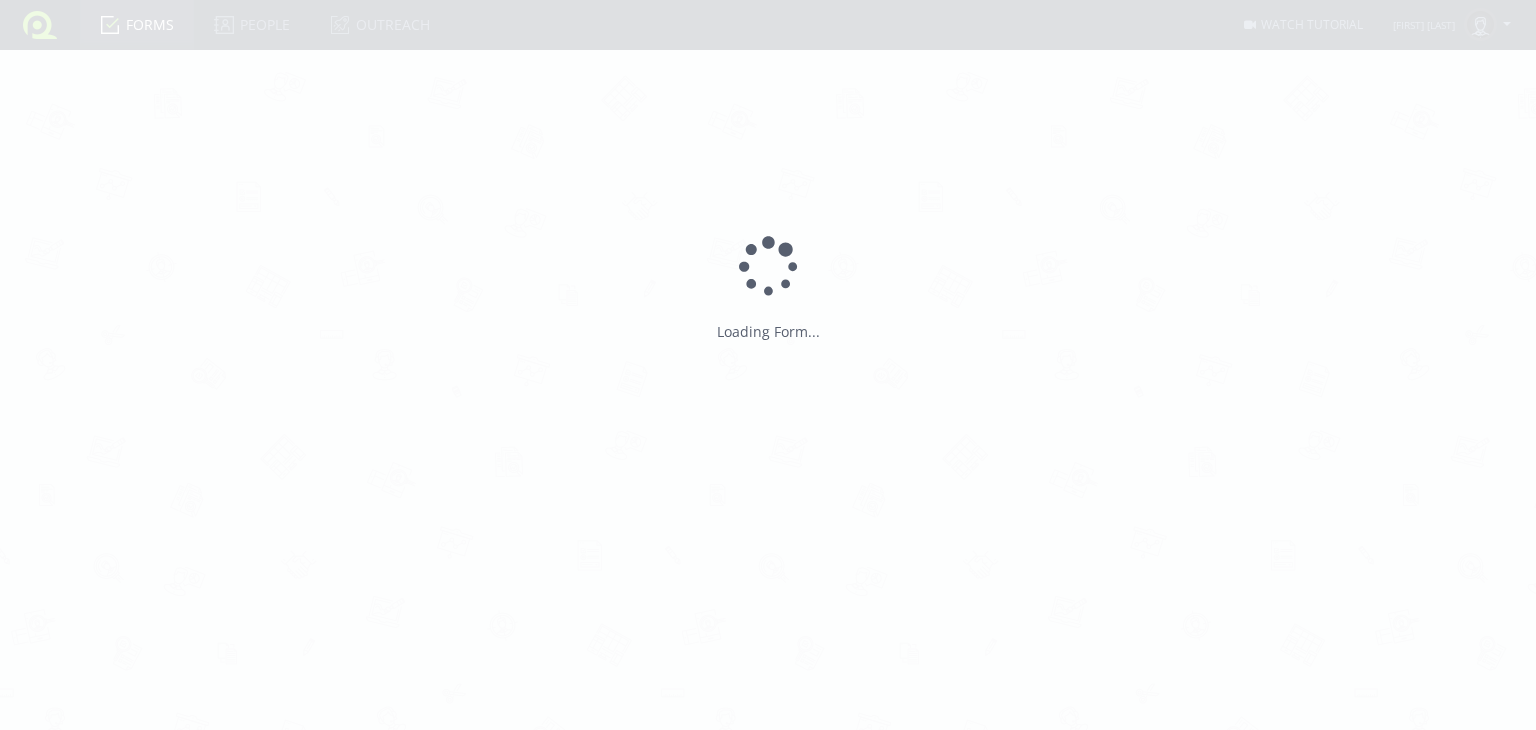 scroll, scrollTop: 0, scrollLeft: 0, axis: both 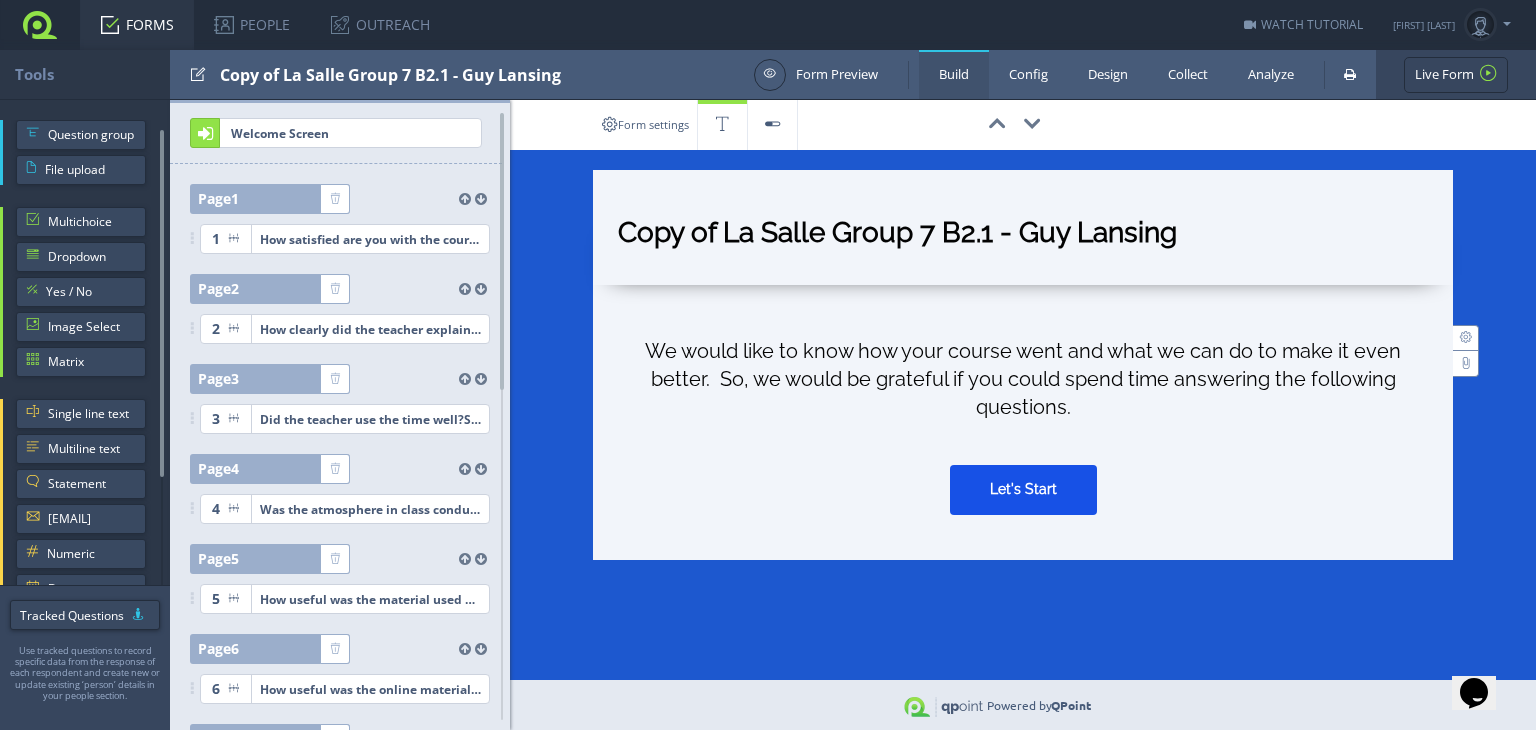 click on "Copy of La Salle Group 7 B2.1 - Guy Lansing" at bounding box center (1023, 237) 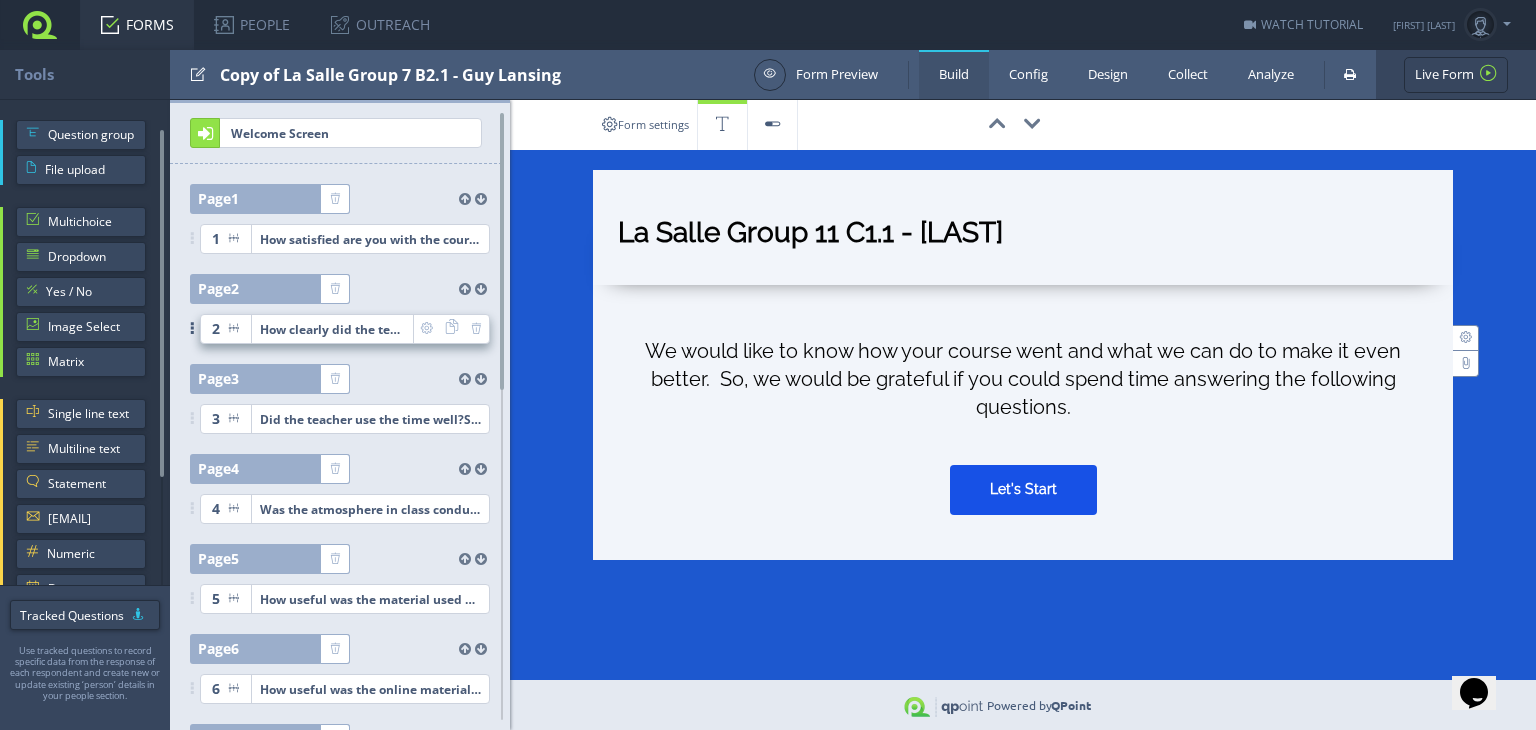 click on "How clearly did the teacher explain things?Select a number between 1 (not at all clearly) and 5 (extremely clearly)" at bounding box center (370, 239) 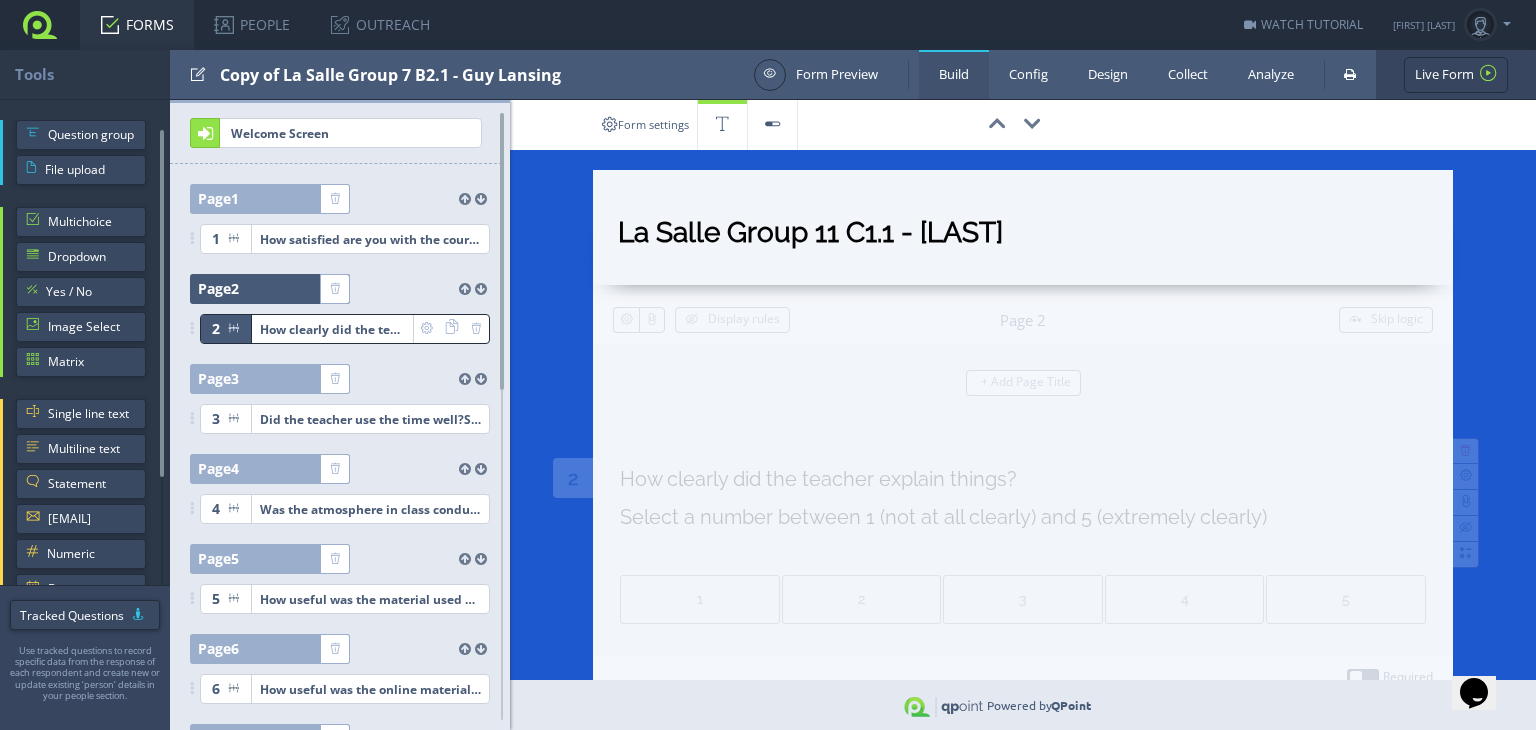type on "La Salle Group 11 C1.1 - Brian Fowlis" 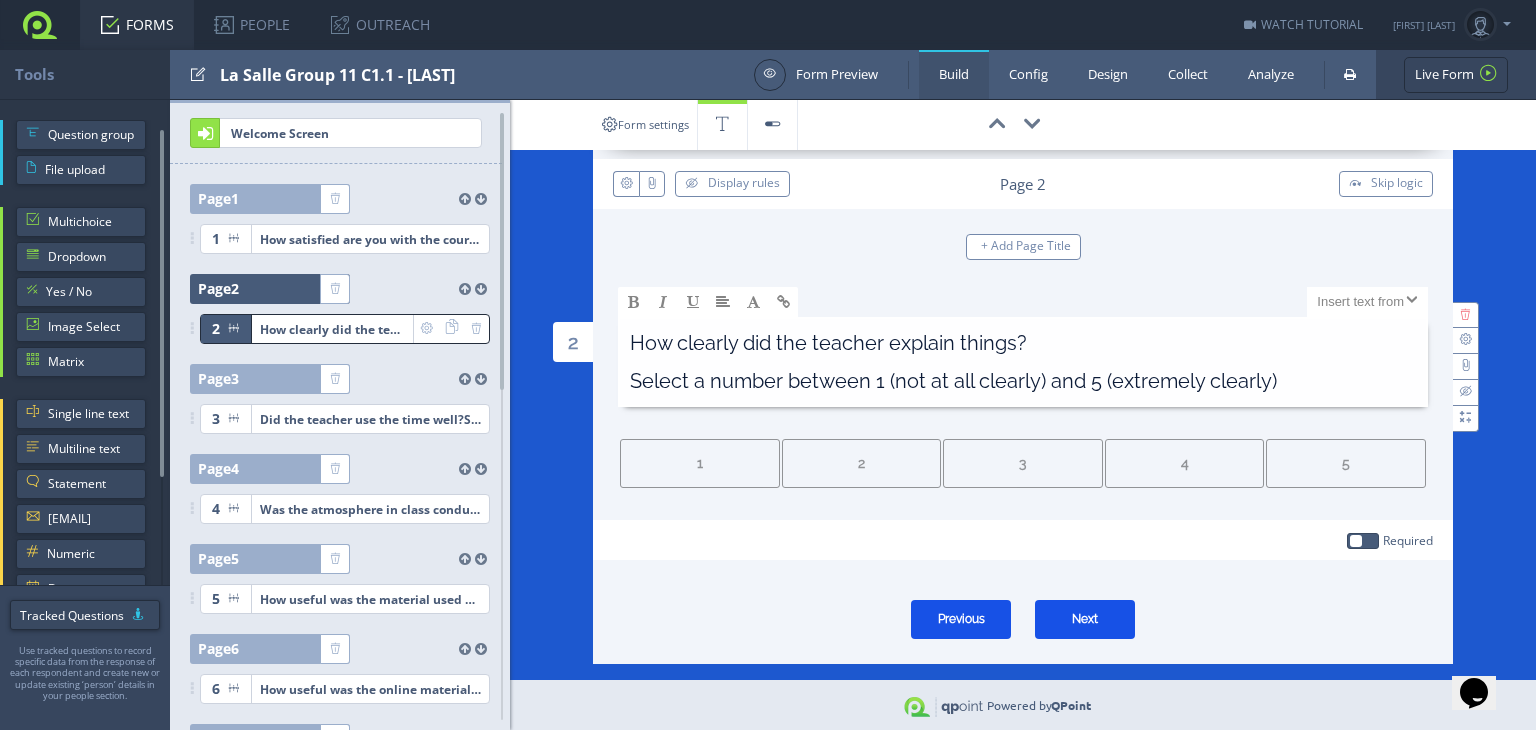 click on "FORMS" at bounding box center (137, 25) 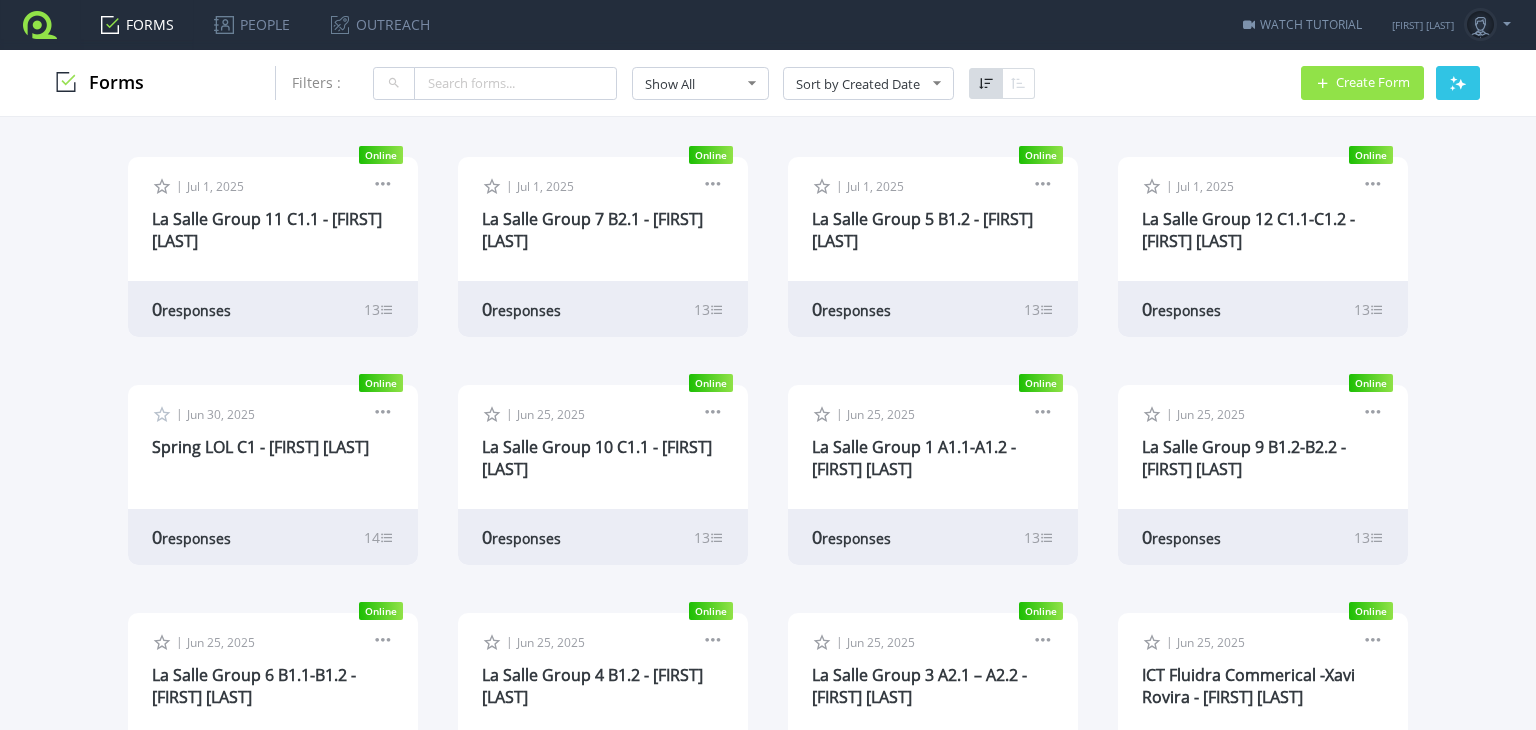 scroll, scrollTop: 0, scrollLeft: 0, axis: both 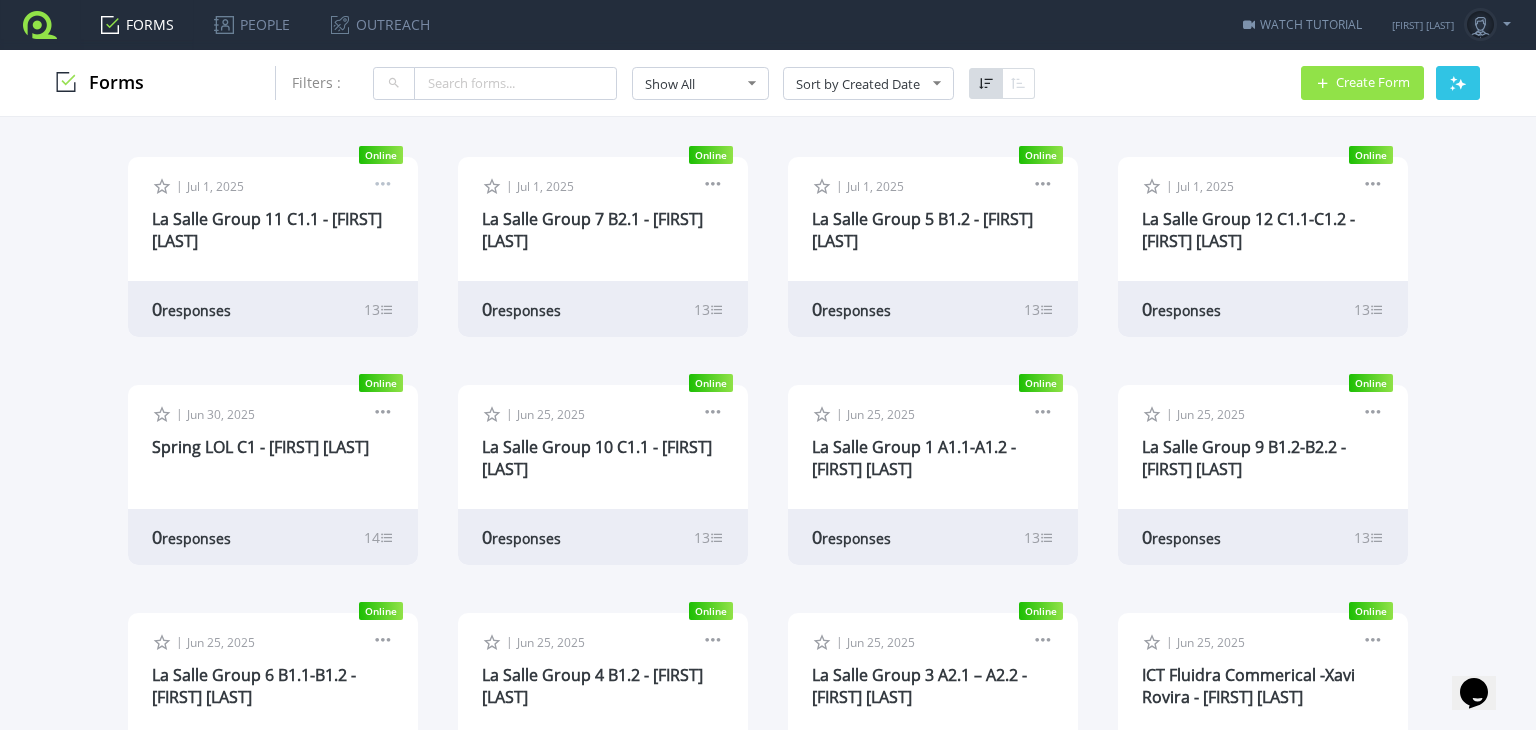 click at bounding box center (383, 187) 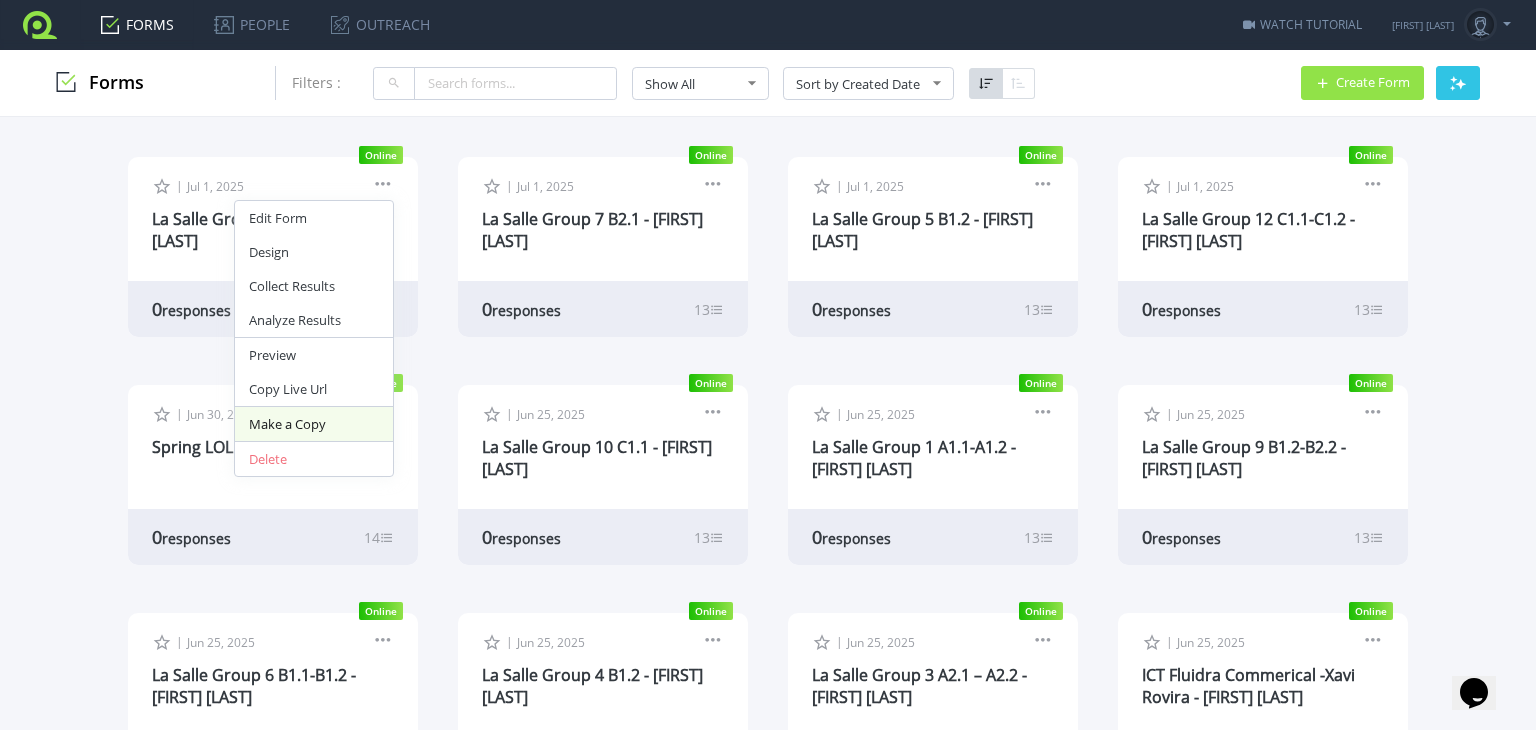 click on "Make a Copy" at bounding box center (314, 424) 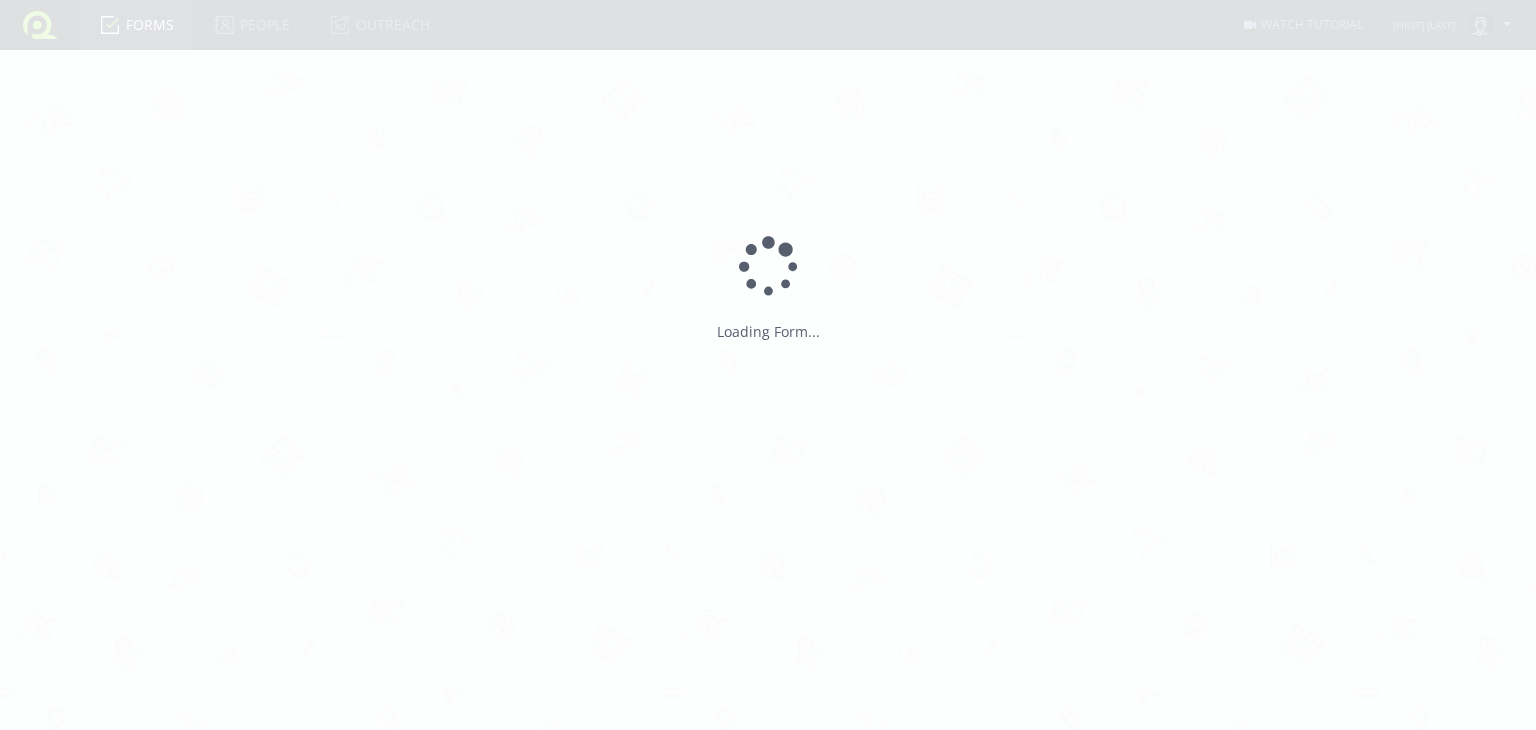 scroll, scrollTop: 0, scrollLeft: 0, axis: both 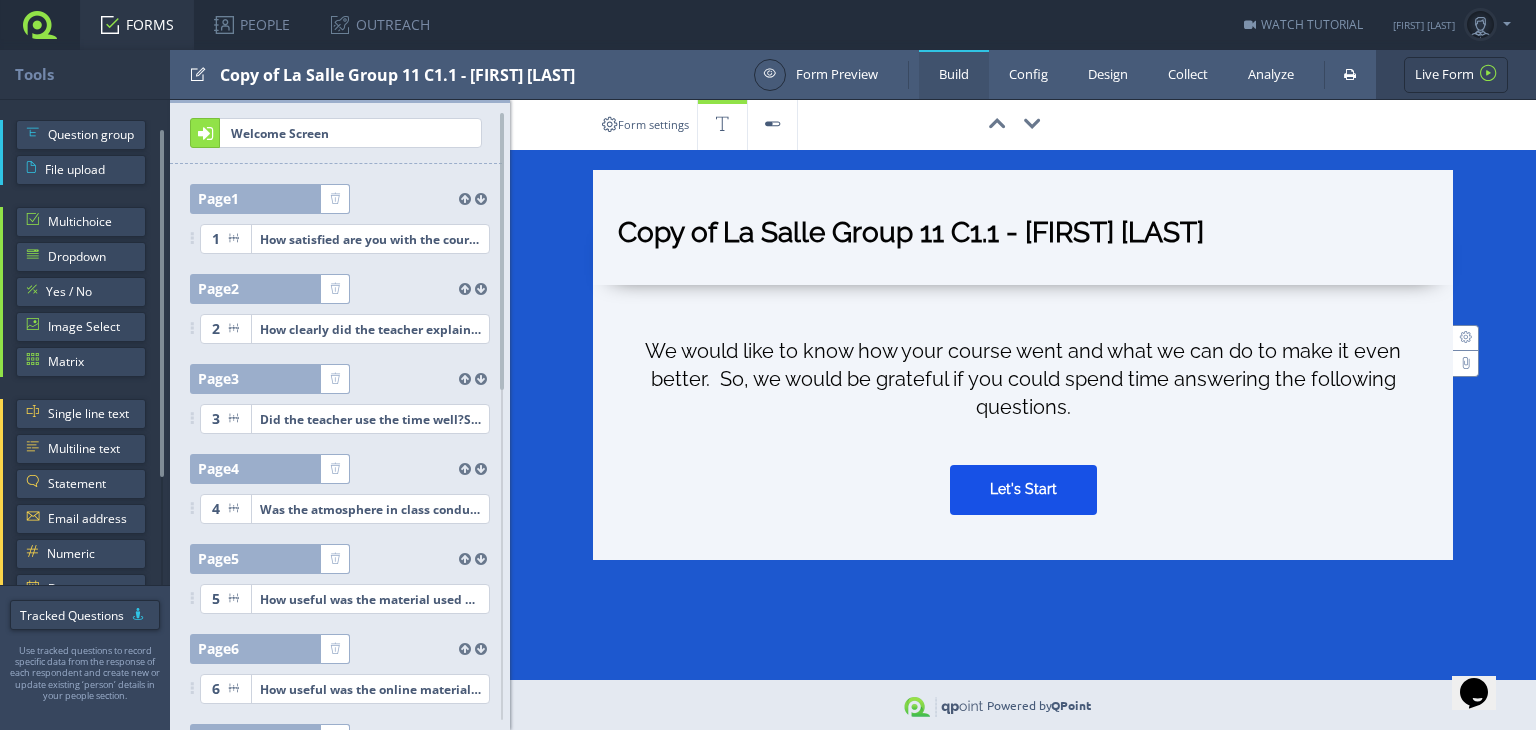 click on "Copy of La Salle Group 11 C1.1 - Brian Fowlis" at bounding box center (1023, 237) 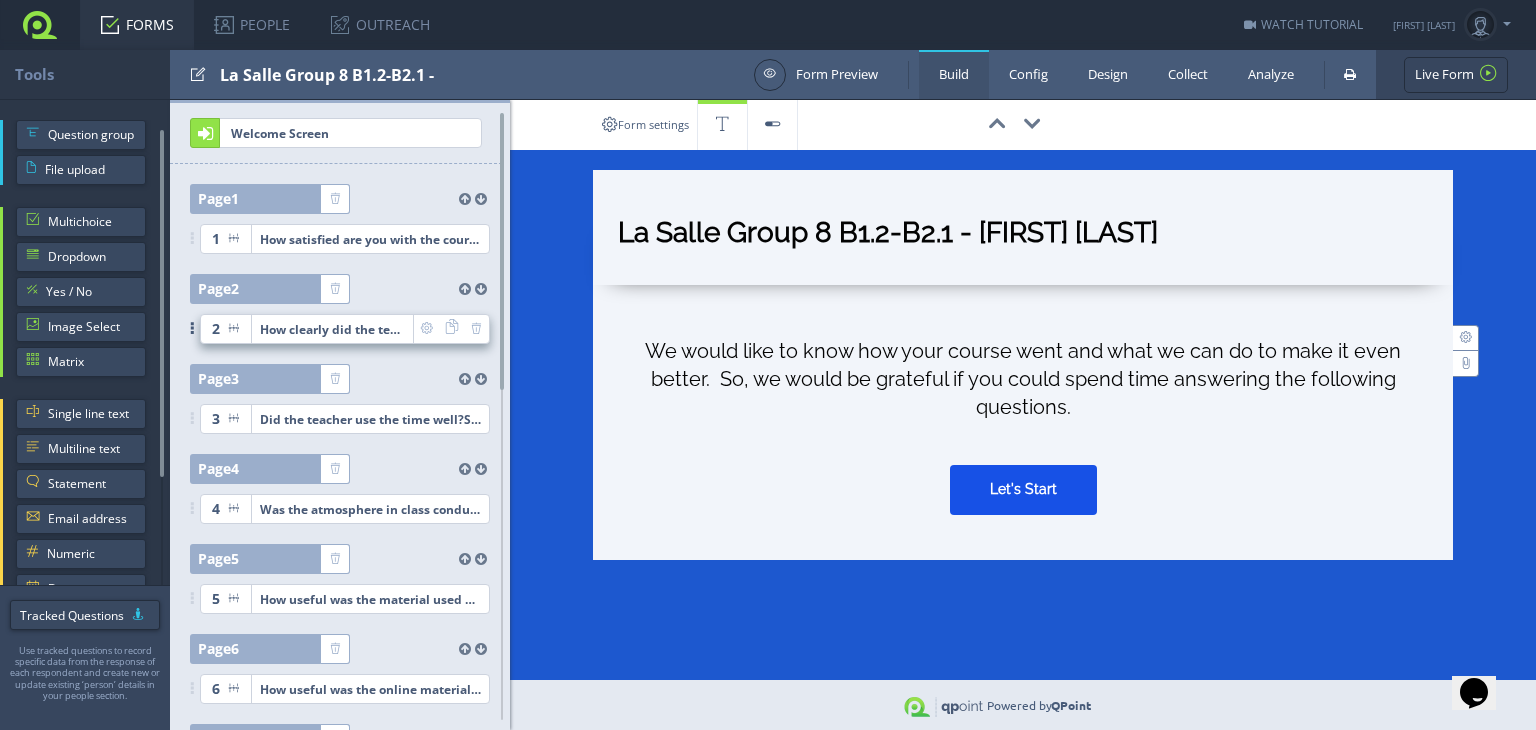 click on "How clearly did the teacher explain things?Select a number between 1 (not at all clearly) and 5 (extremely clearly)" at bounding box center [370, 239] 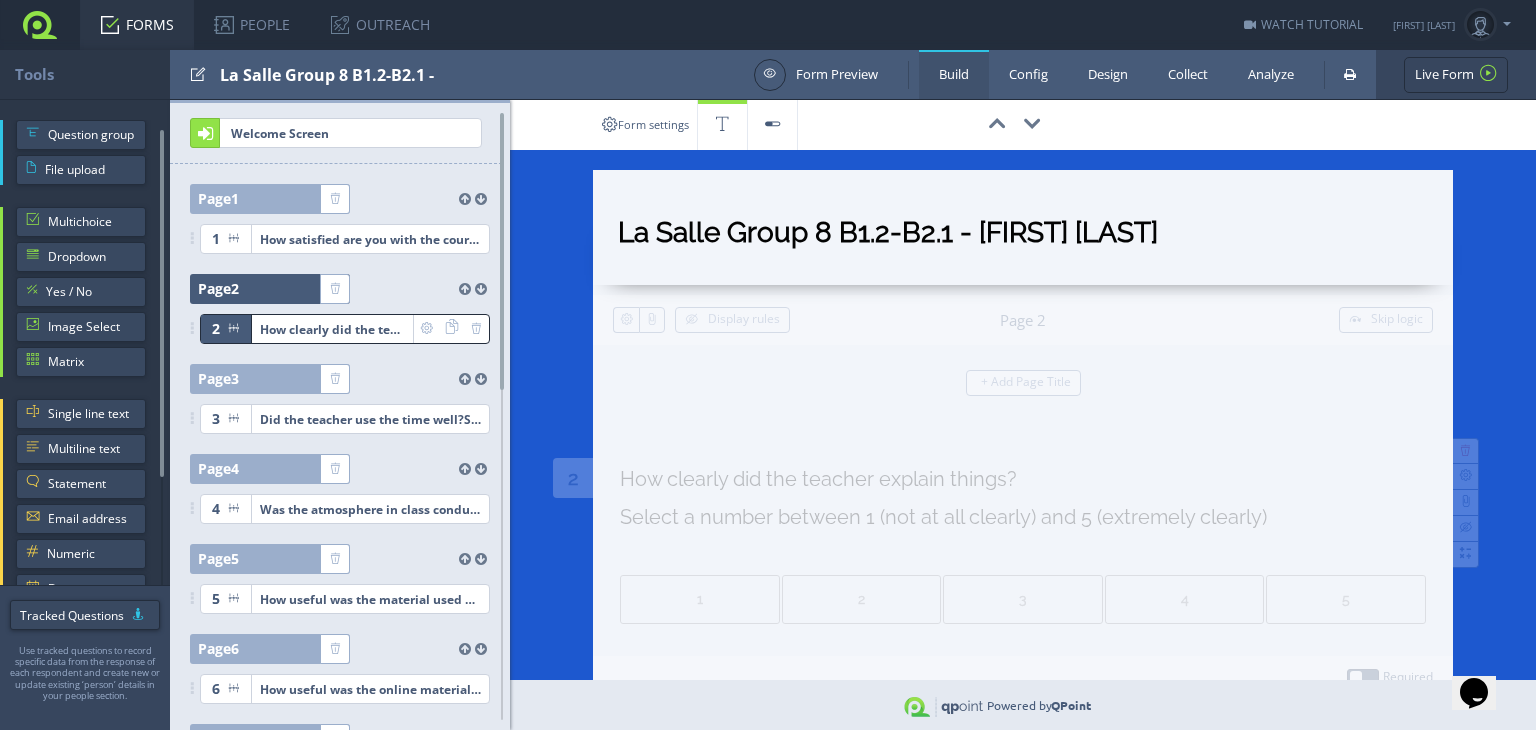 type on "La Salle Group 8 B1.2-B2.1 - Brian Fowlis" 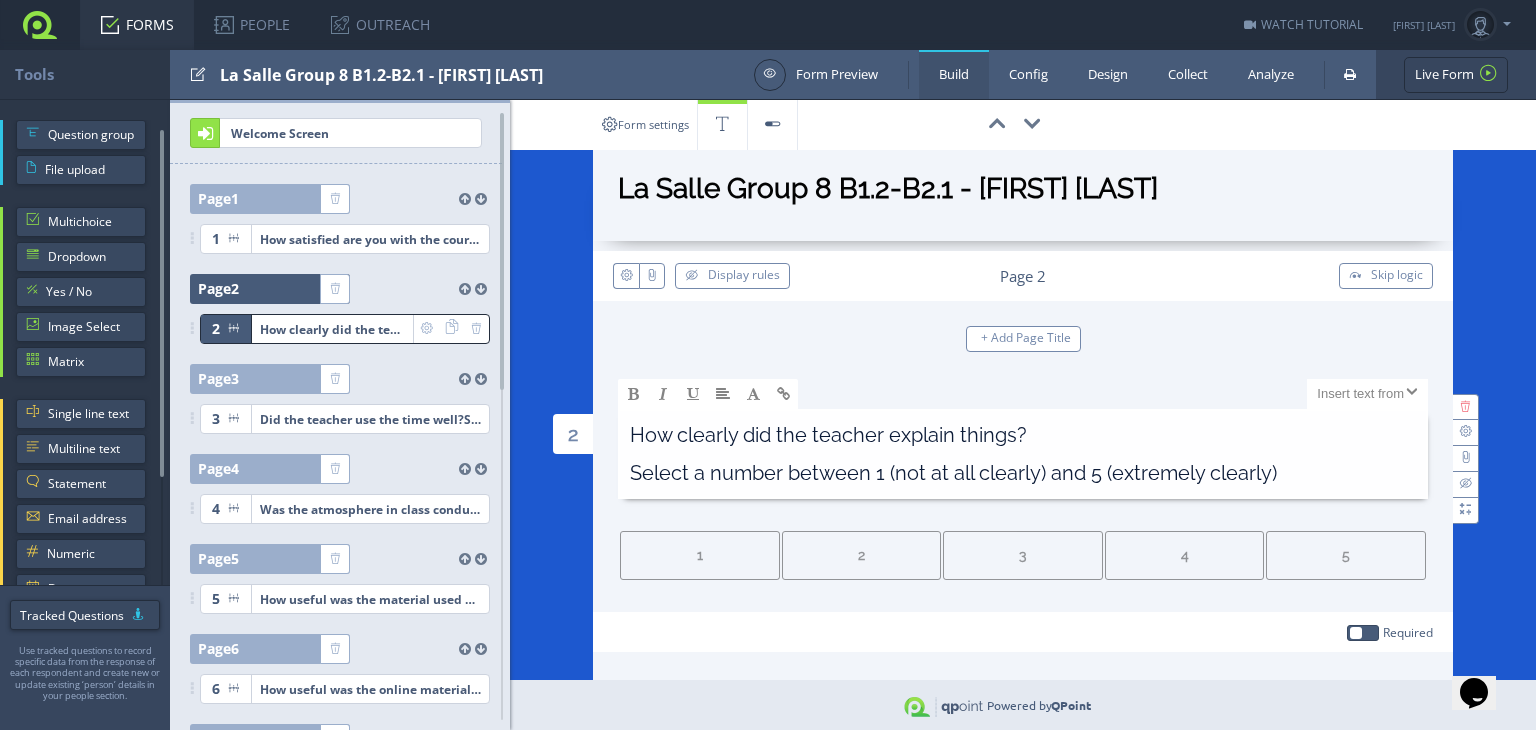 scroll, scrollTop: 148, scrollLeft: 0, axis: vertical 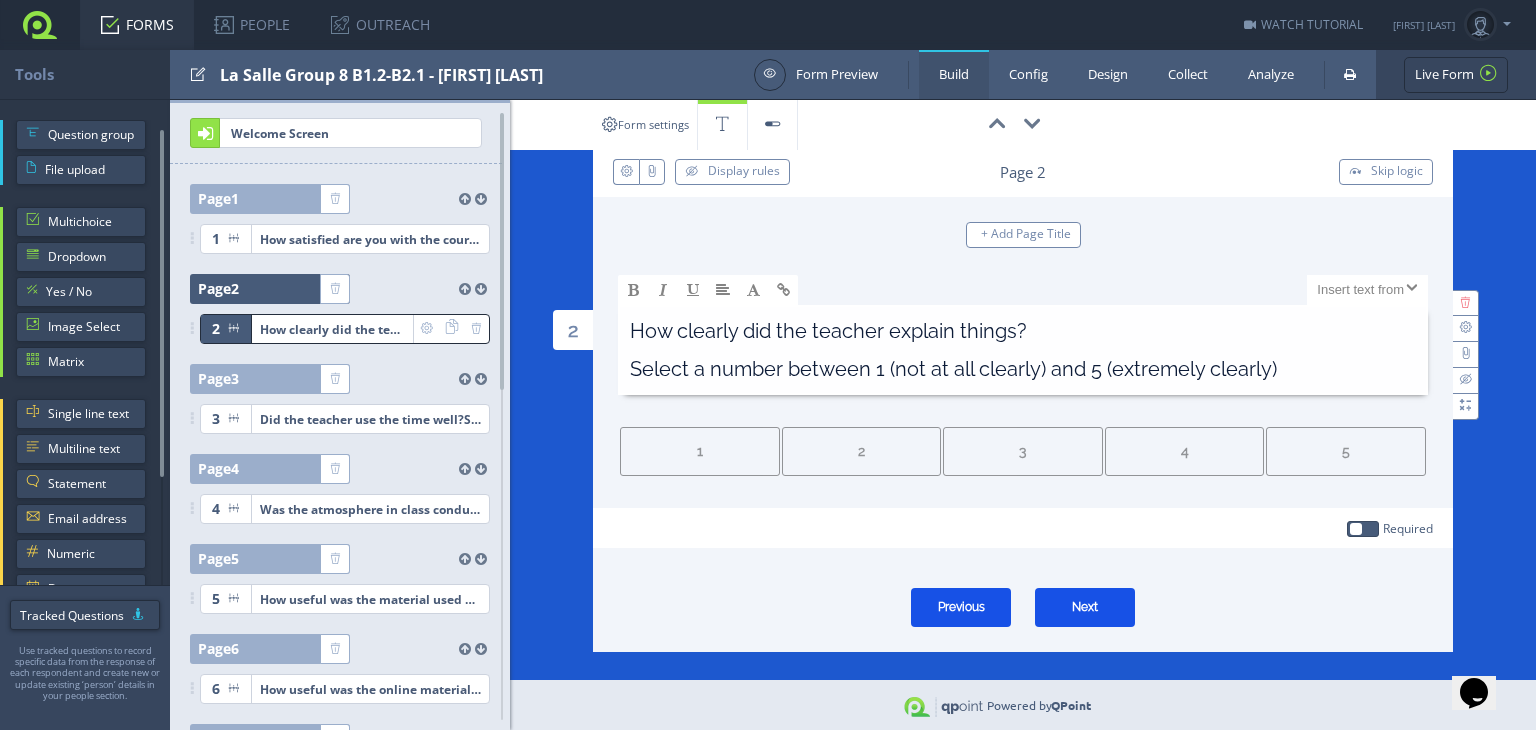 click on "FORMS" at bounding box center [137, 25] 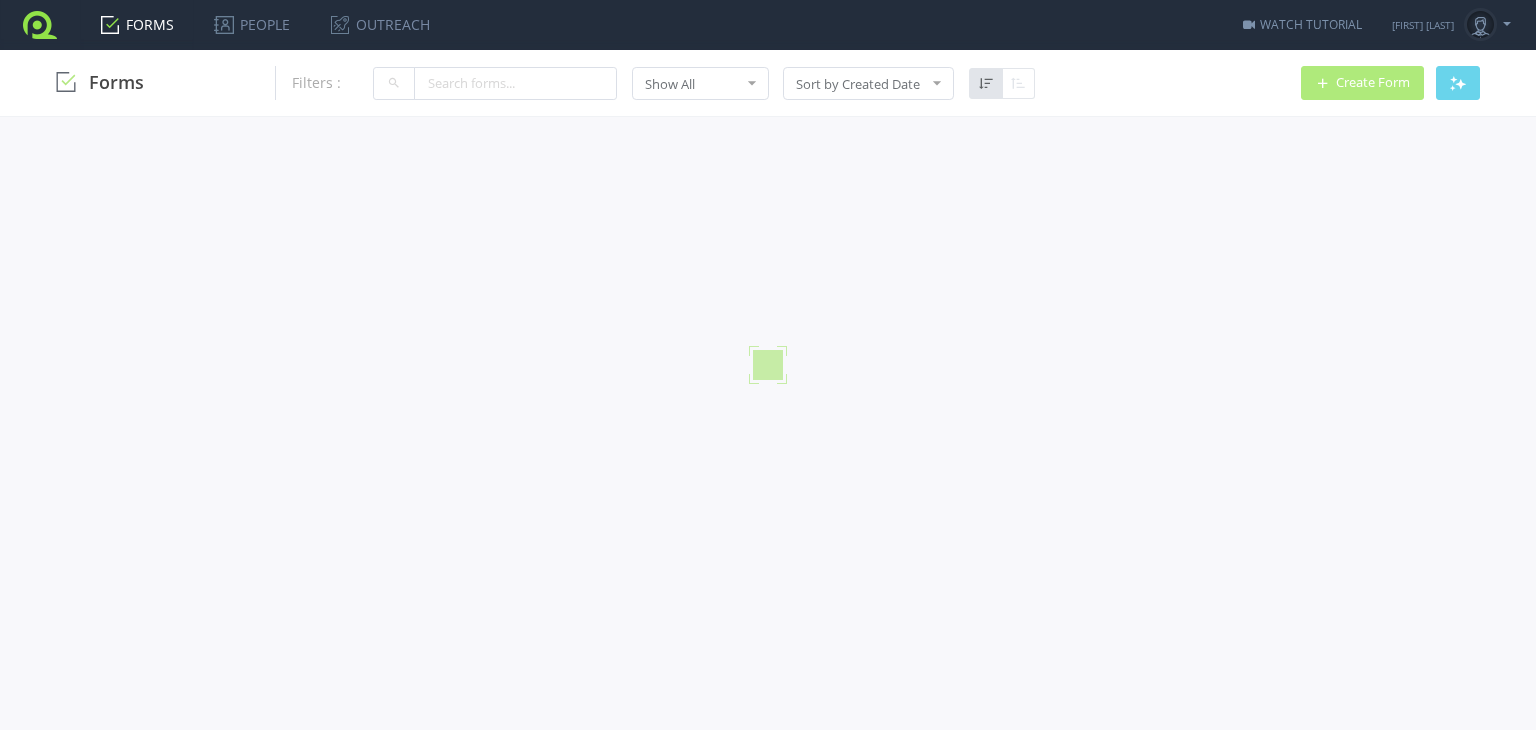 scroll, scrollTop: 0, scrollLeft: 0, axis: both 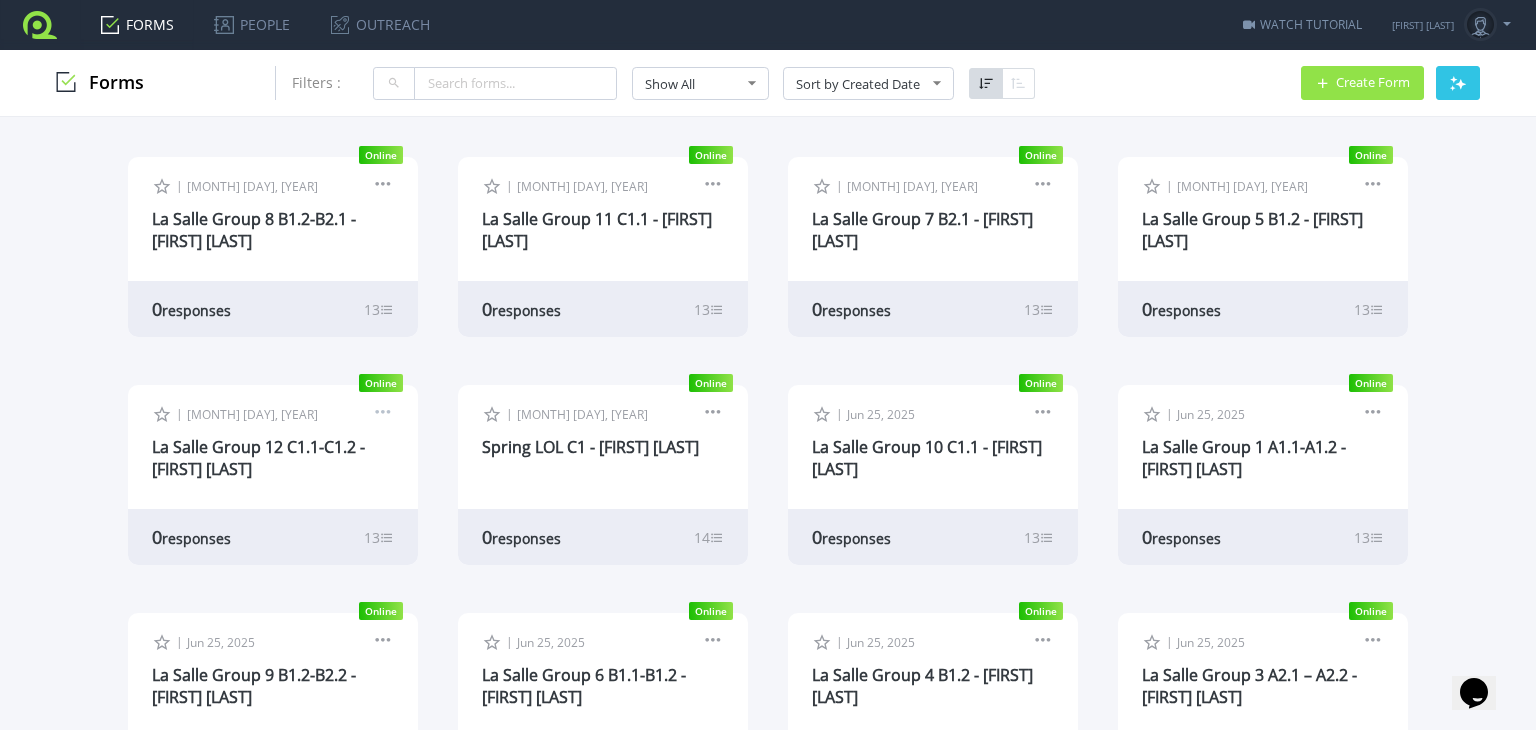 click at bounding box center [383, 415] 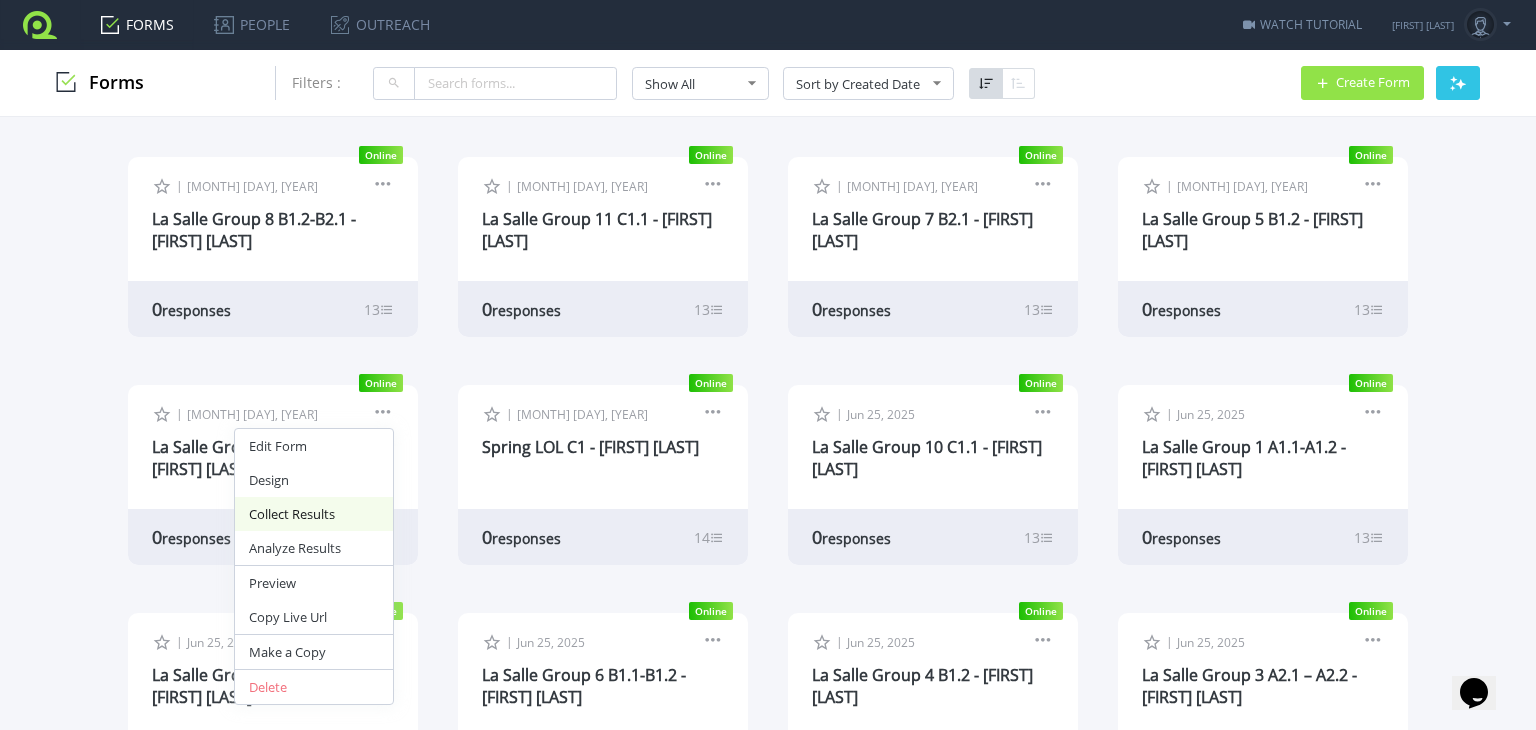 click on "Collect Results" at bounding box center [314, 514] 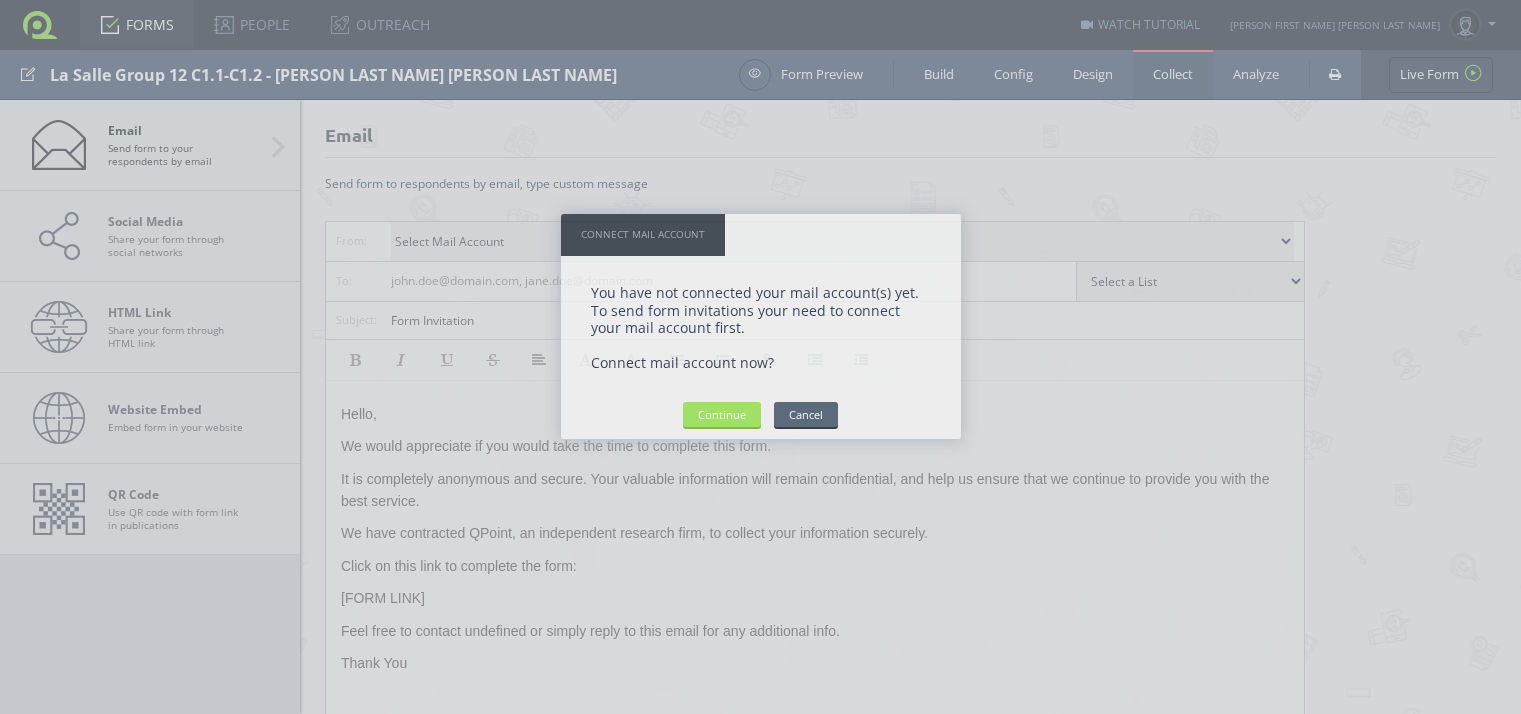 scroll, scrollTop: 0, scrollLeft: 0, axis: both 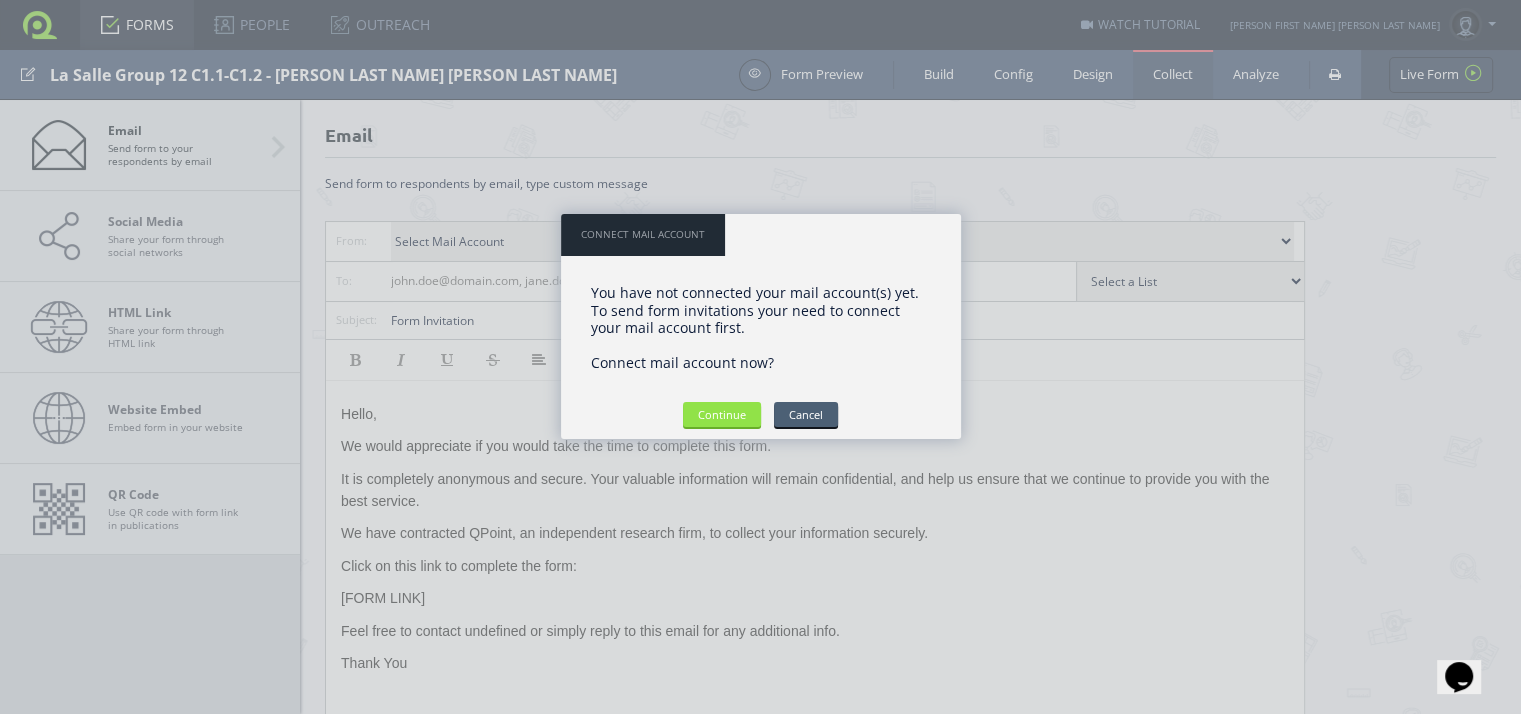 click on "Cancel" at bounding box center (806, 414) 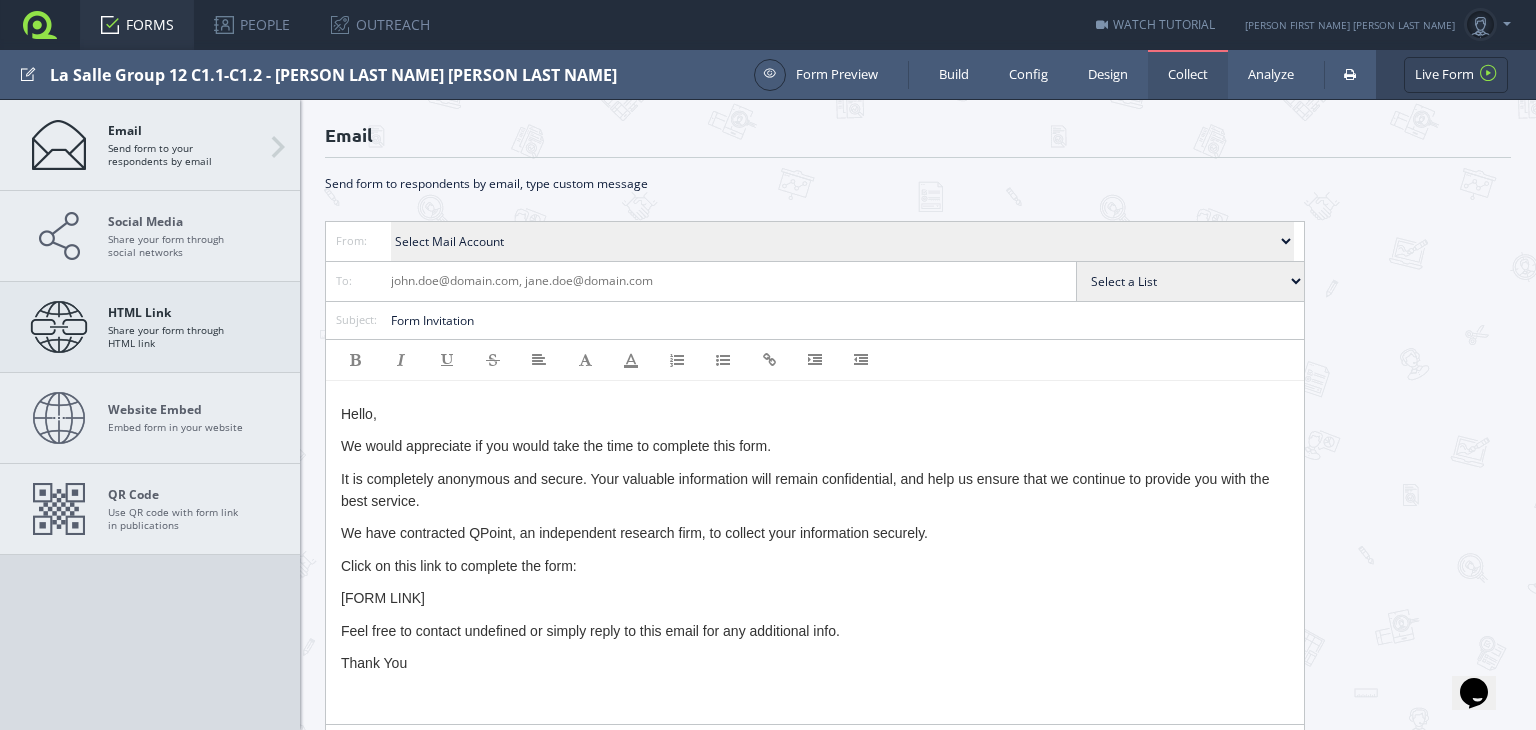 click on "HTML Link Share your form through HTML link" at bounding box center [150, 327] 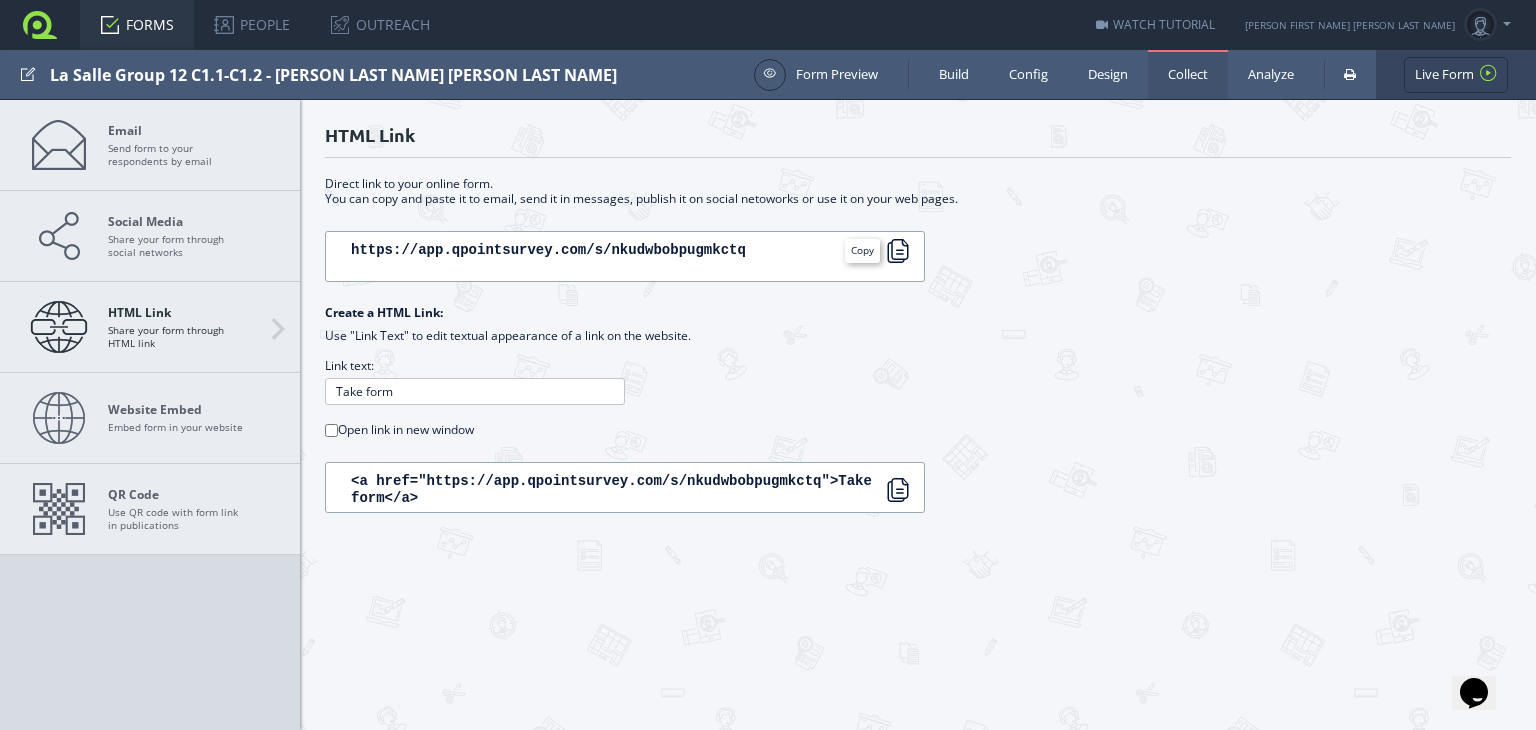 click at bounding box center [898, 251] 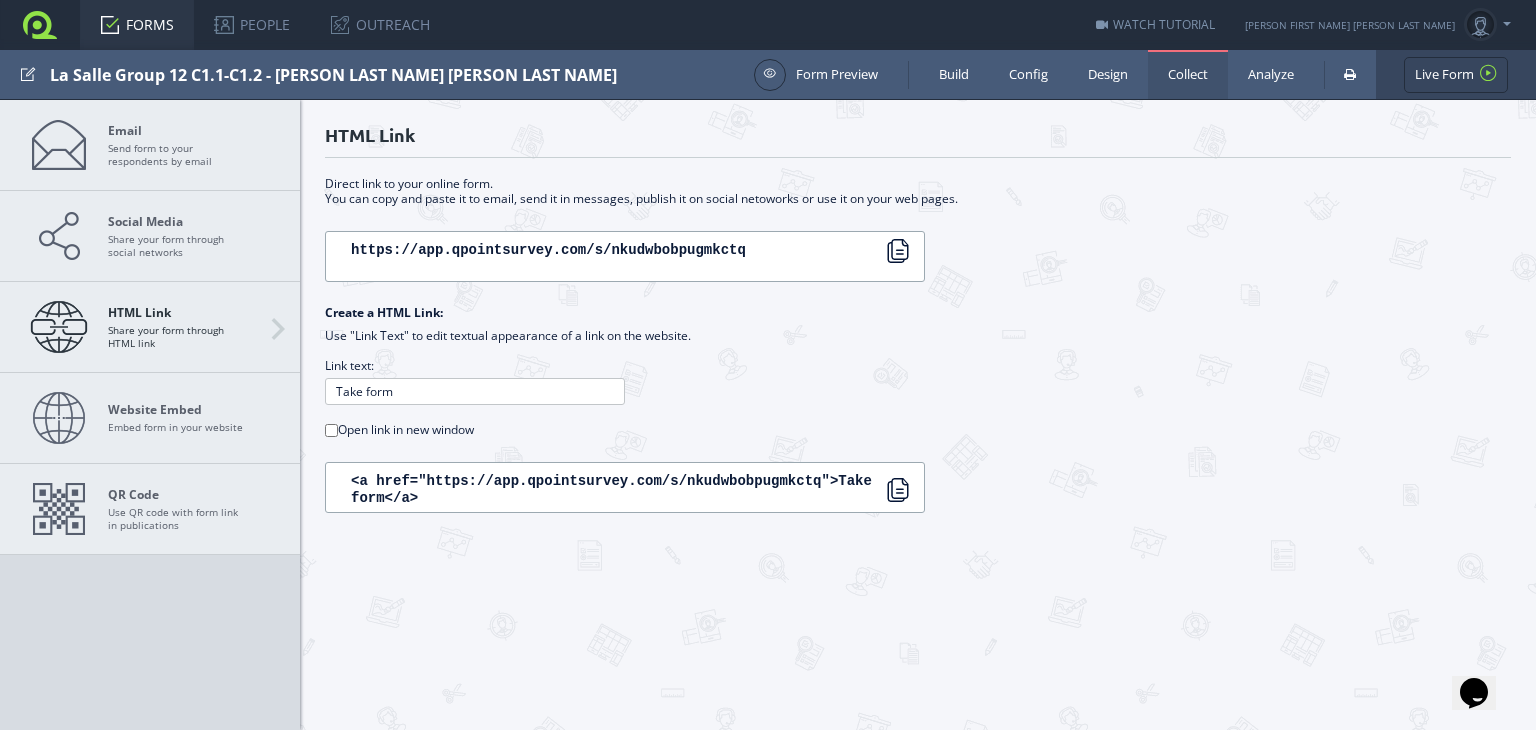 click on "FORMS" at bounding box center [137, 25] 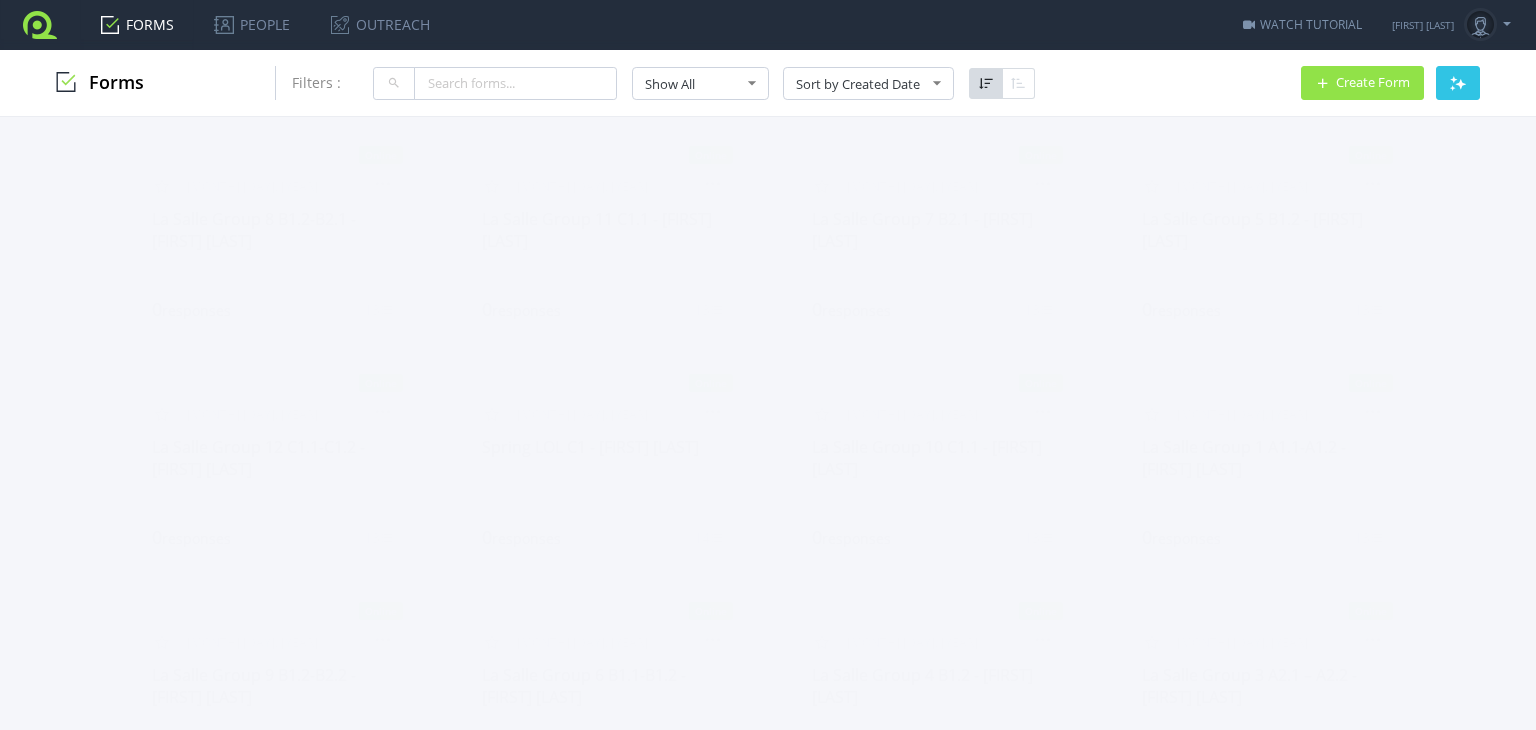 scroll, scrollTop: 0, scrollLeft: 0, axis: both 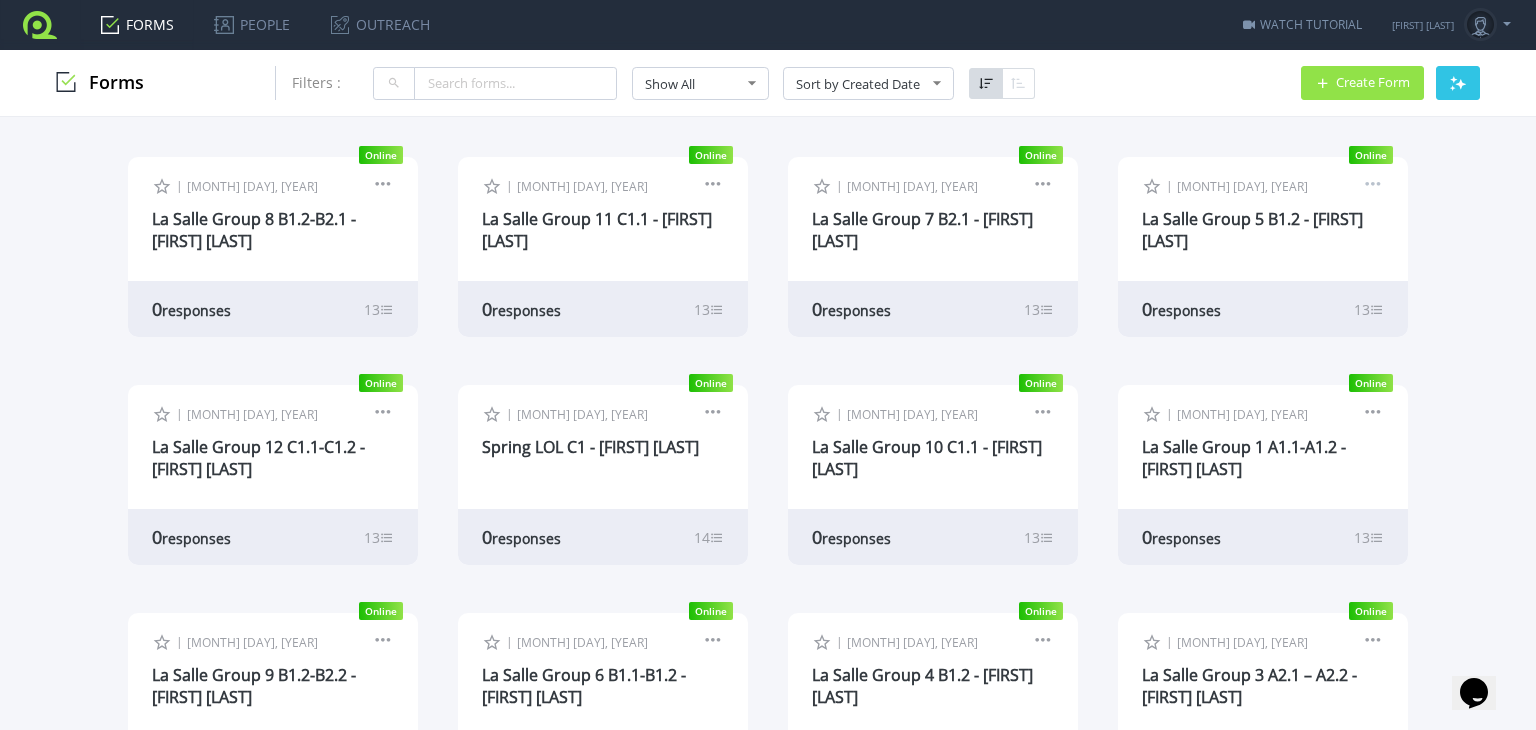 click at bounding box center [1373, 187] 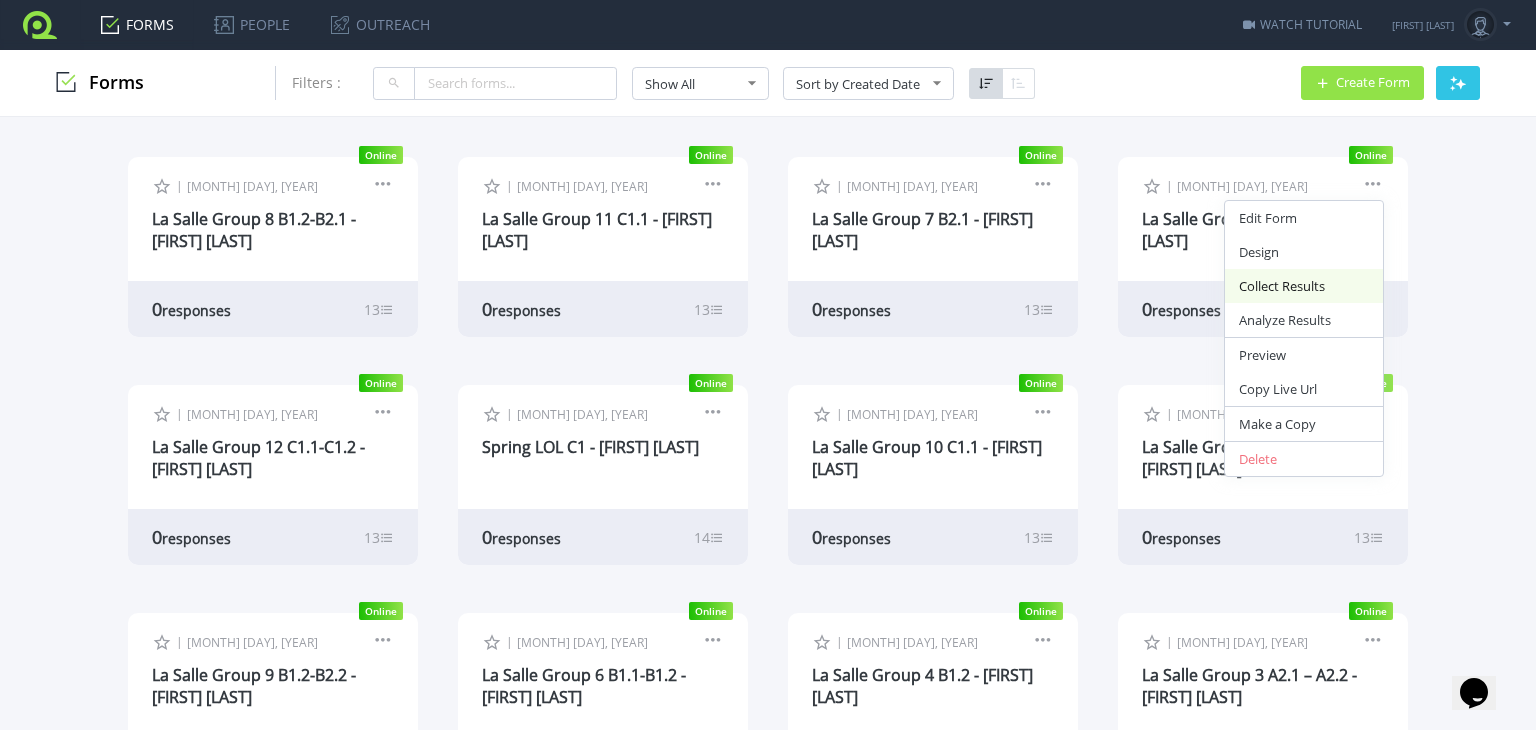 click on "Collect Results" at bounding box center [1304, 286] 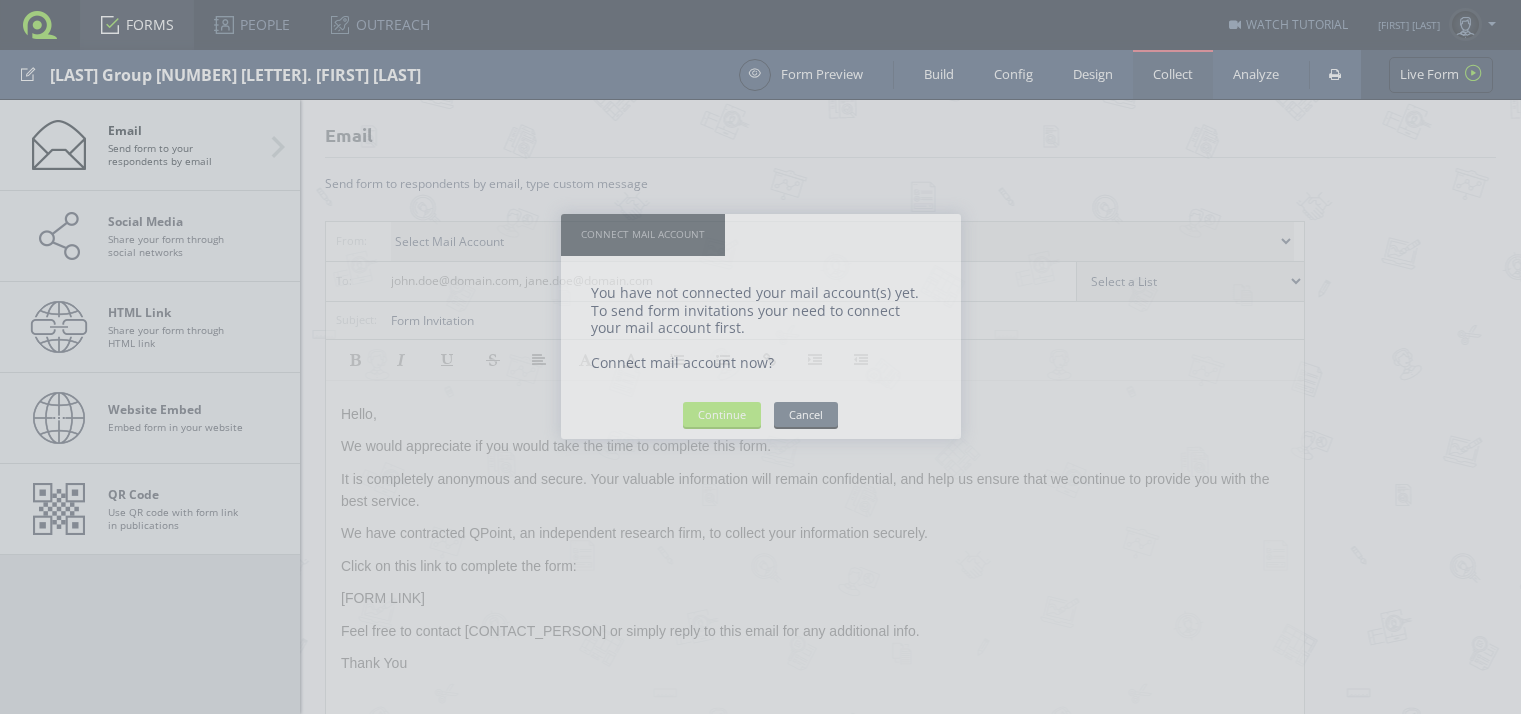 scroll, scrollTop: 0, scrollLeft: 0, axis: both 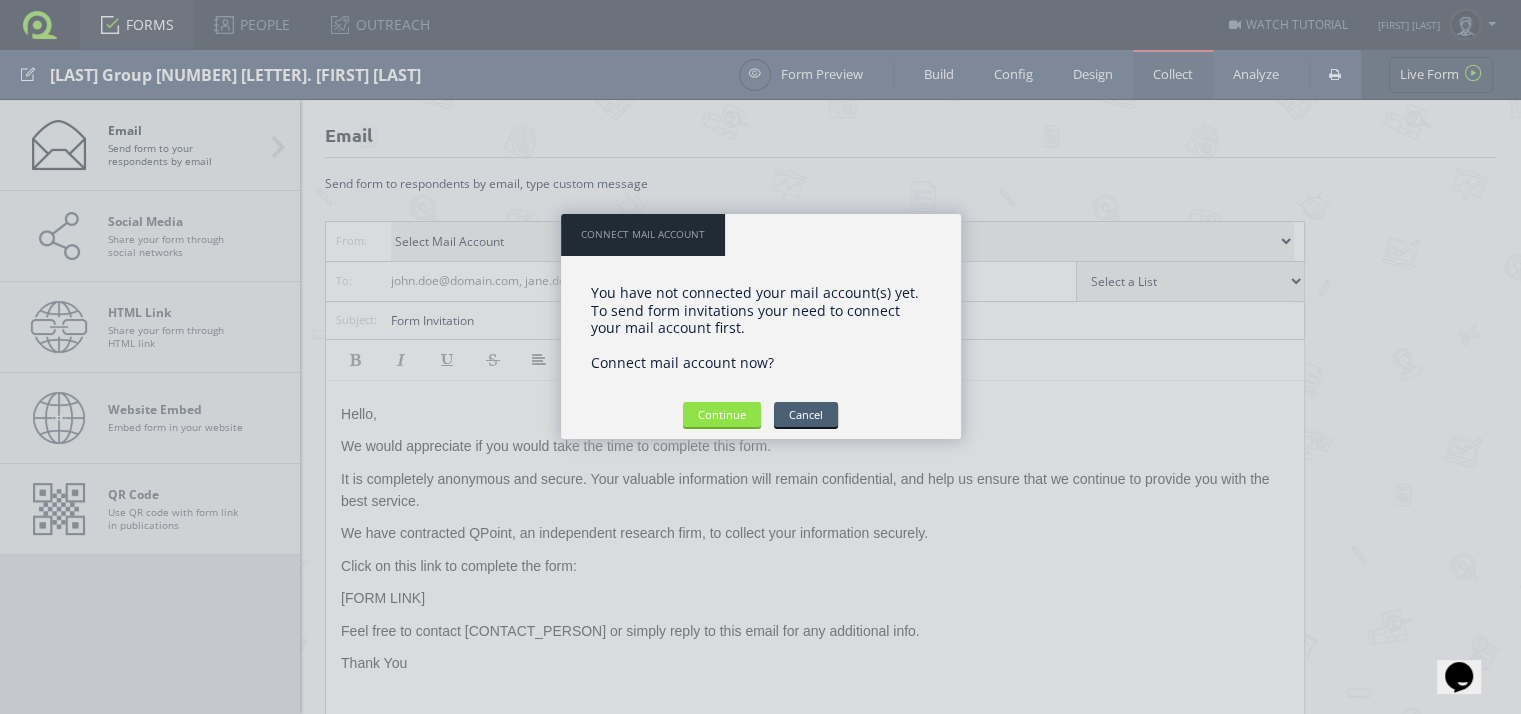 click on "Cancel" at bounding box center [806, 414] 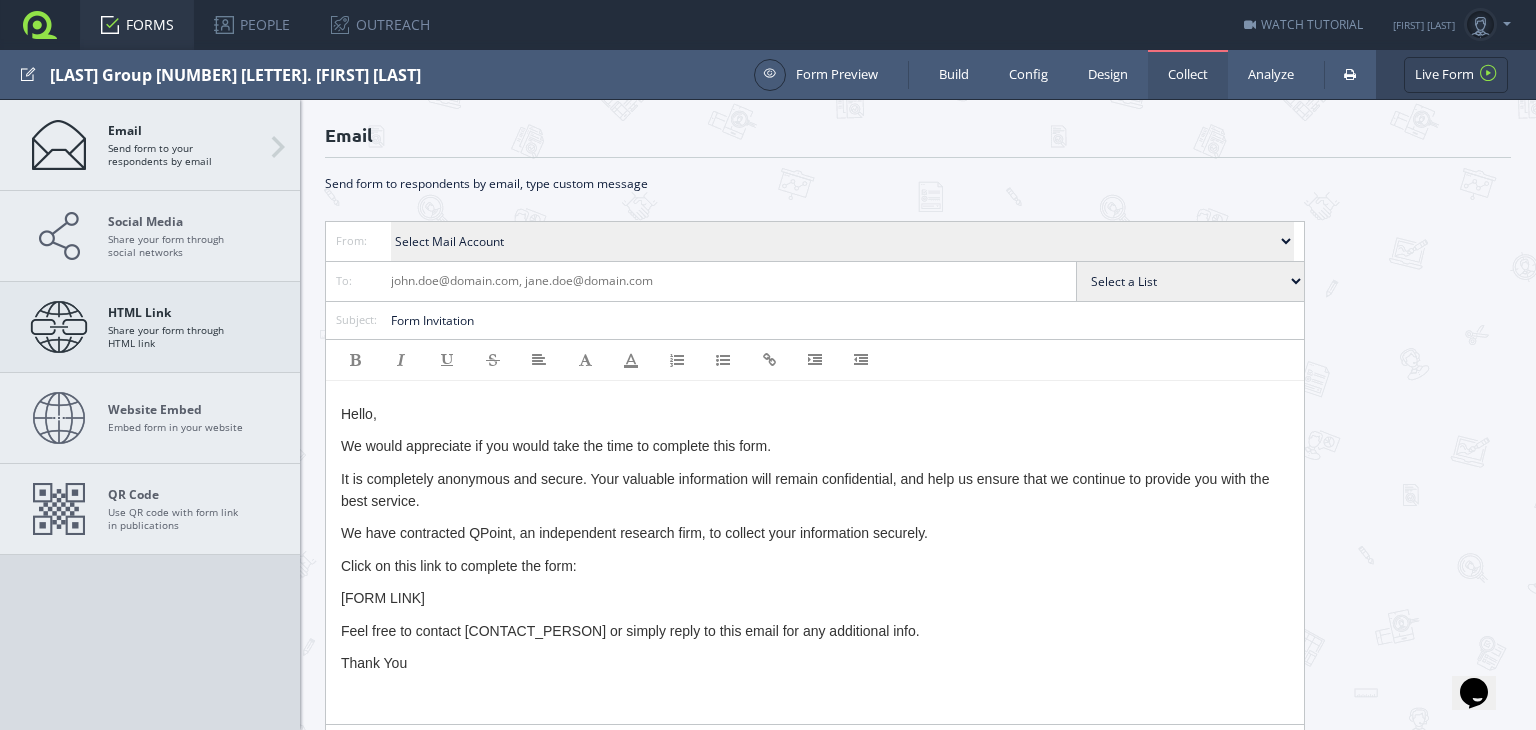 click on "HTML Link" at bounding box center [178, 312] 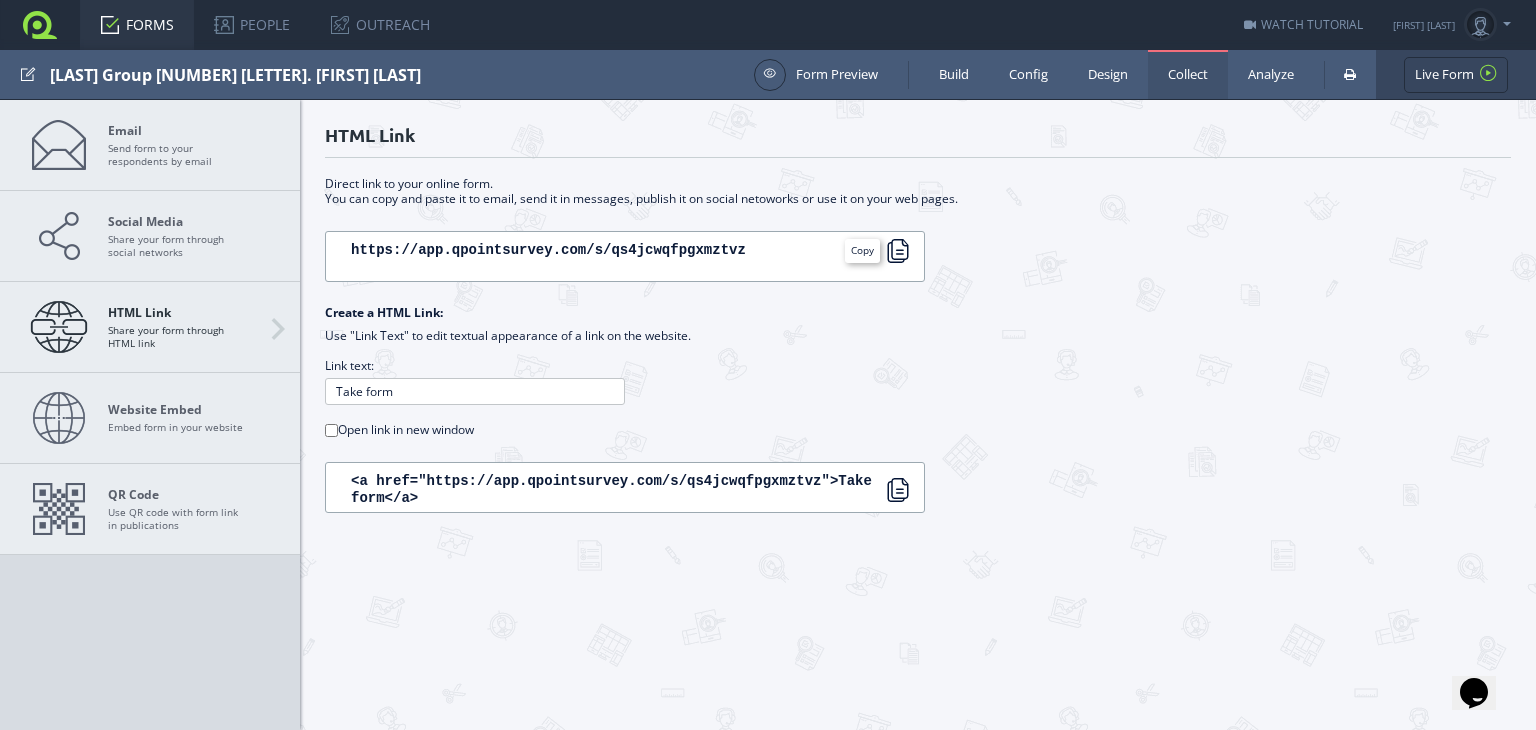 click at bounding box center (898, 251) 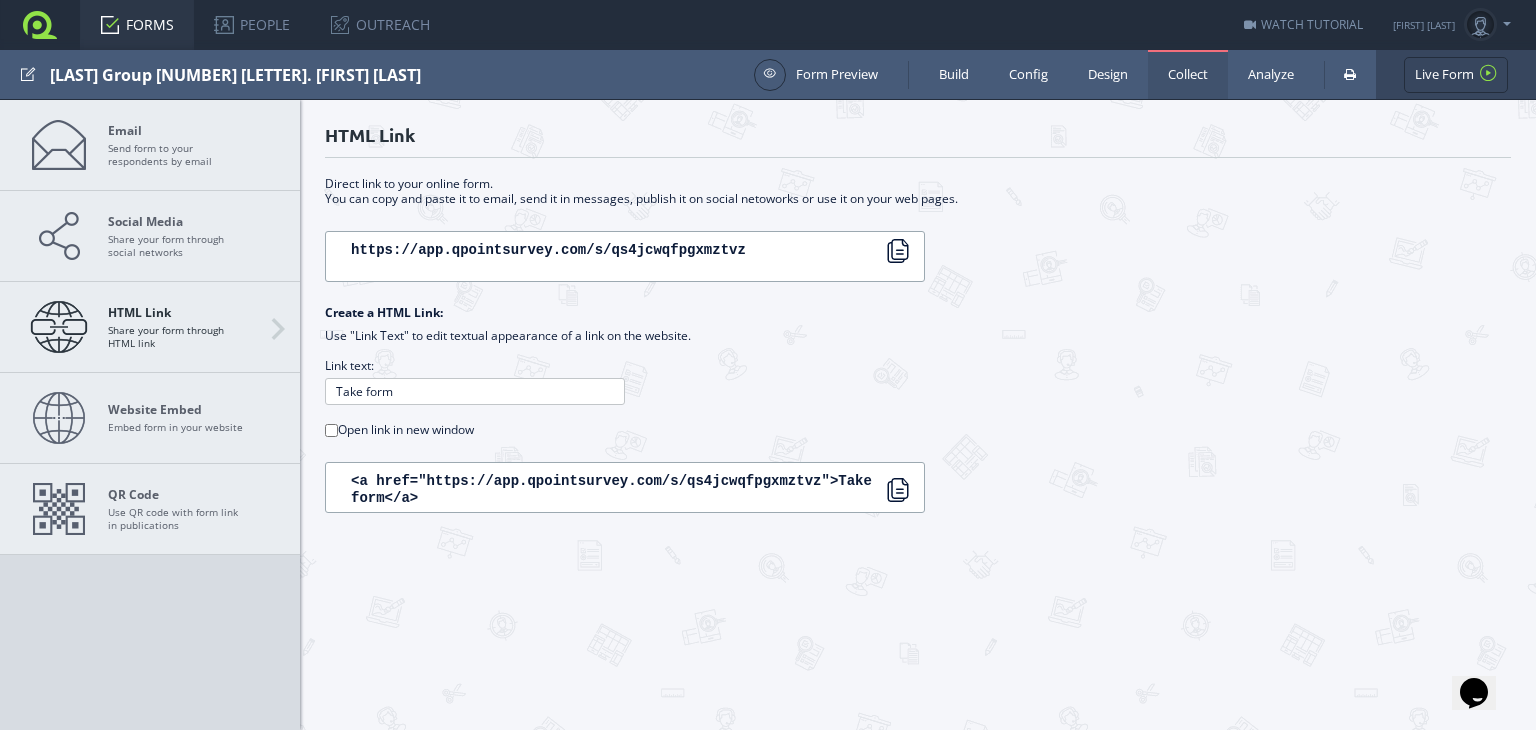 click on "FORMS" at bounding box center (137, 25) 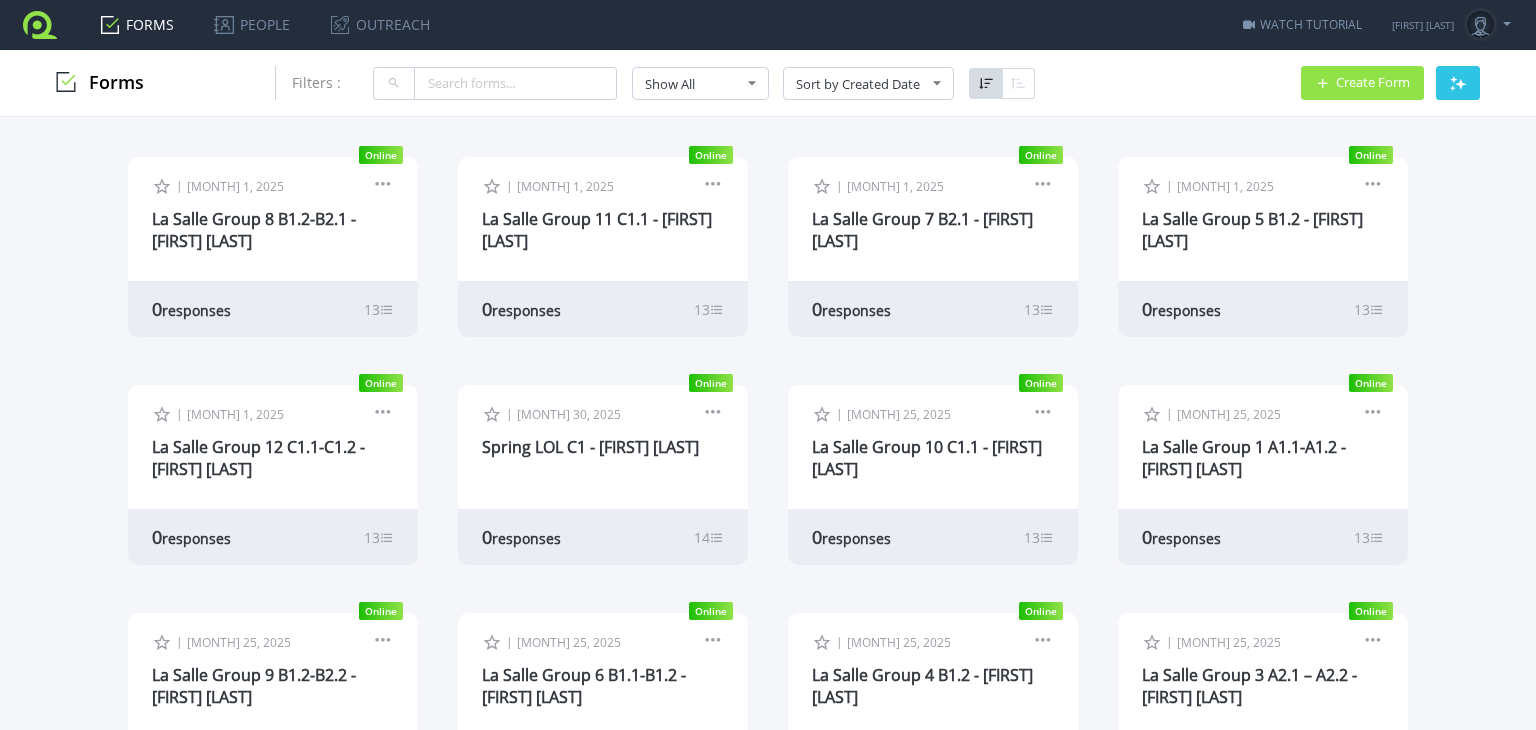 scroll, scrollTop: 0, scrollLeft: 0, axis: both 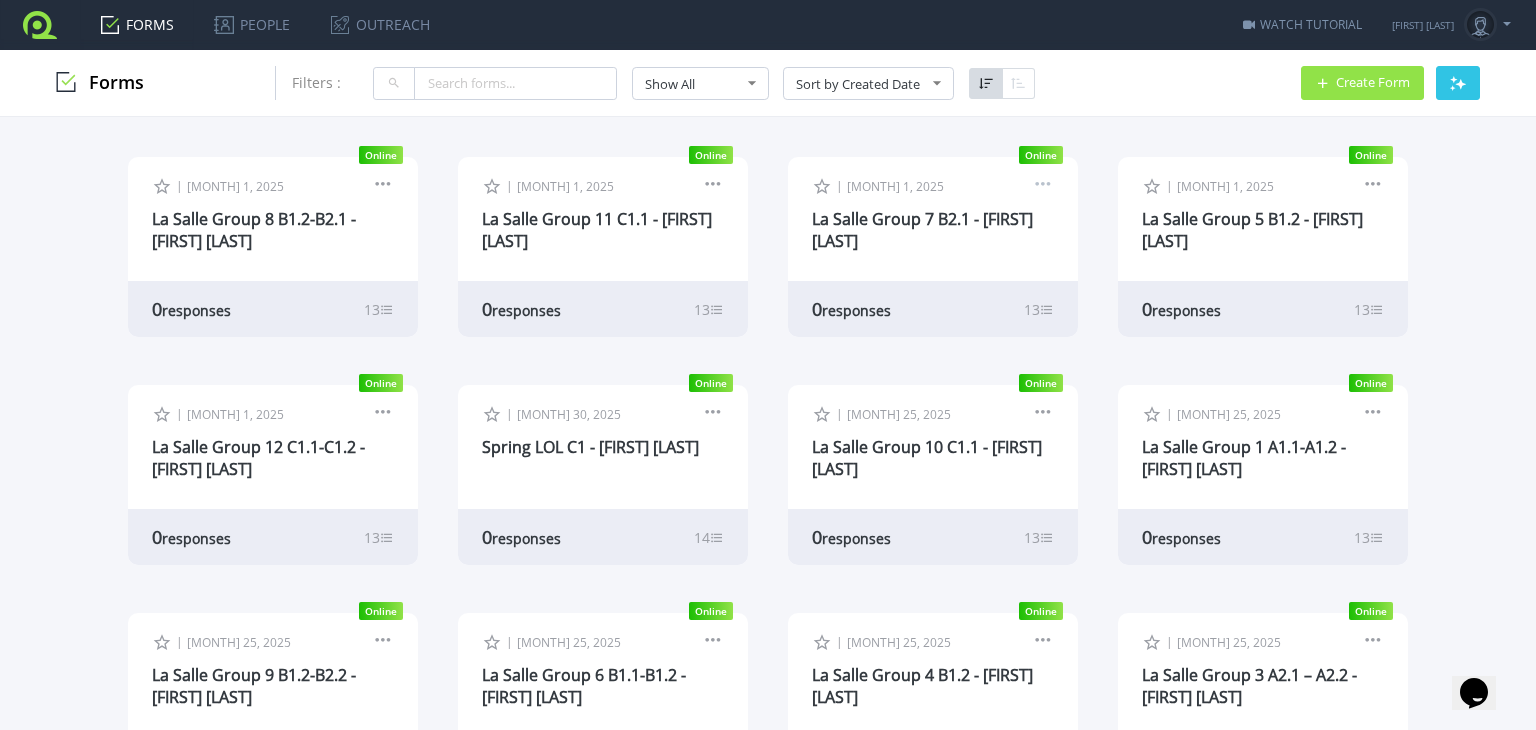 click at bounding box center [1043, 187] 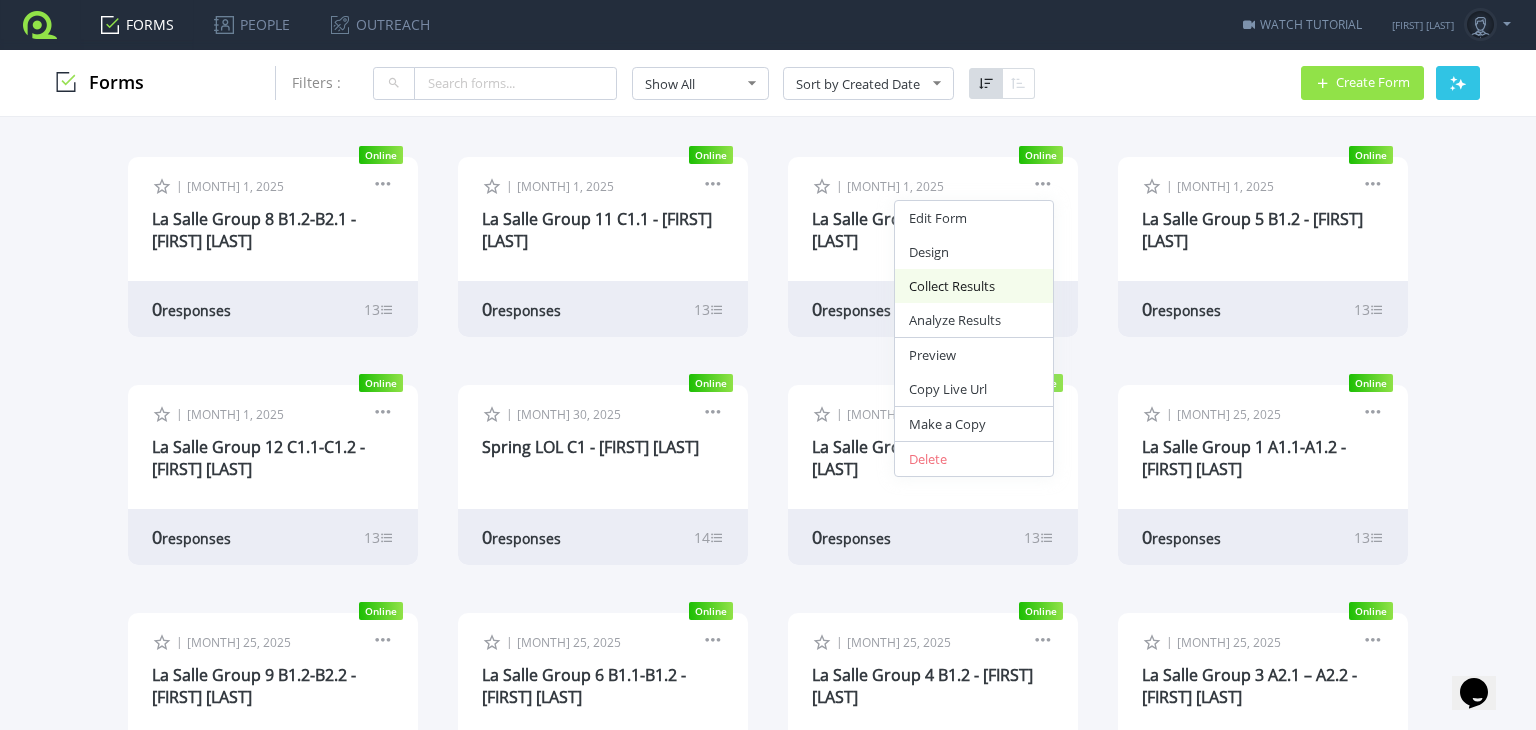 click on "Collect Results" at bounding box center (974, 286) 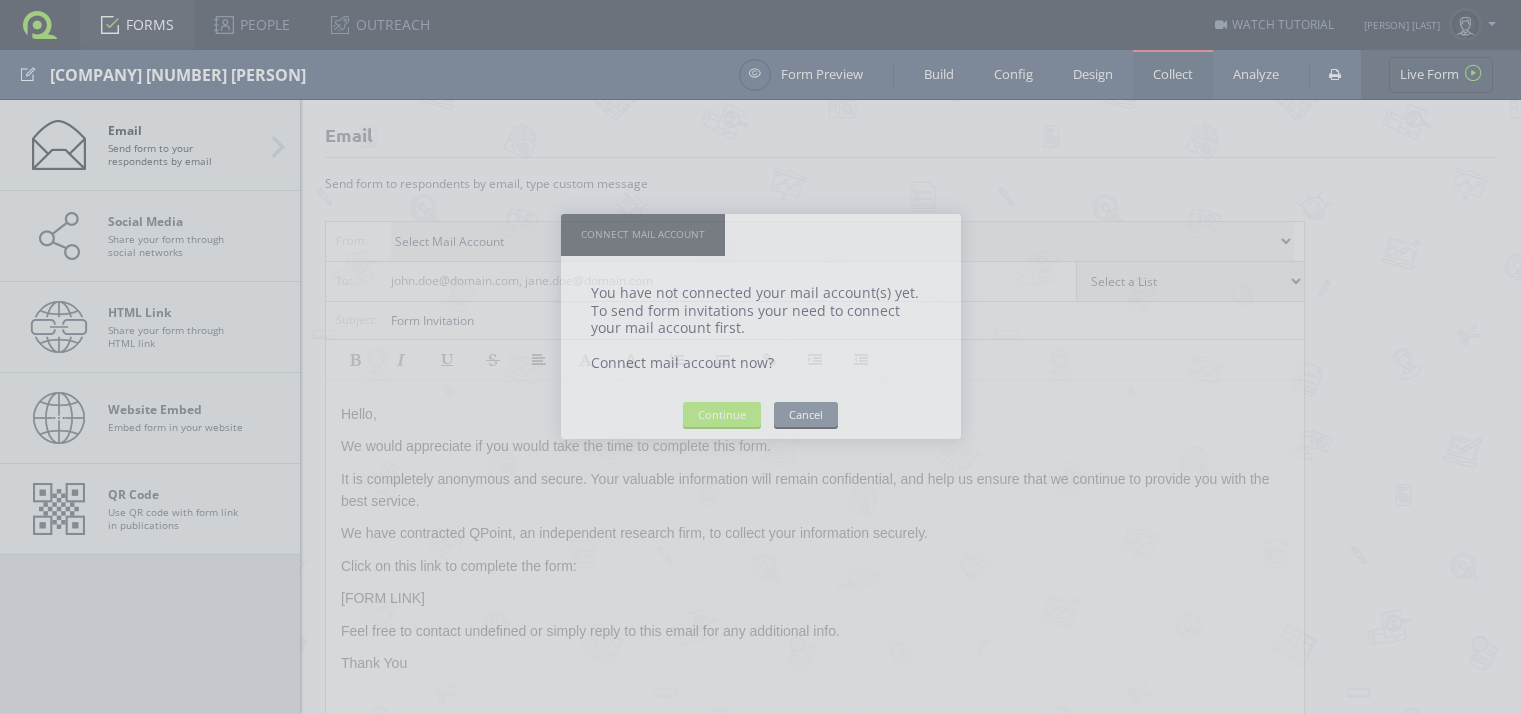 scroll, scrollTop: 0, scrollLeft: 0, axis: both 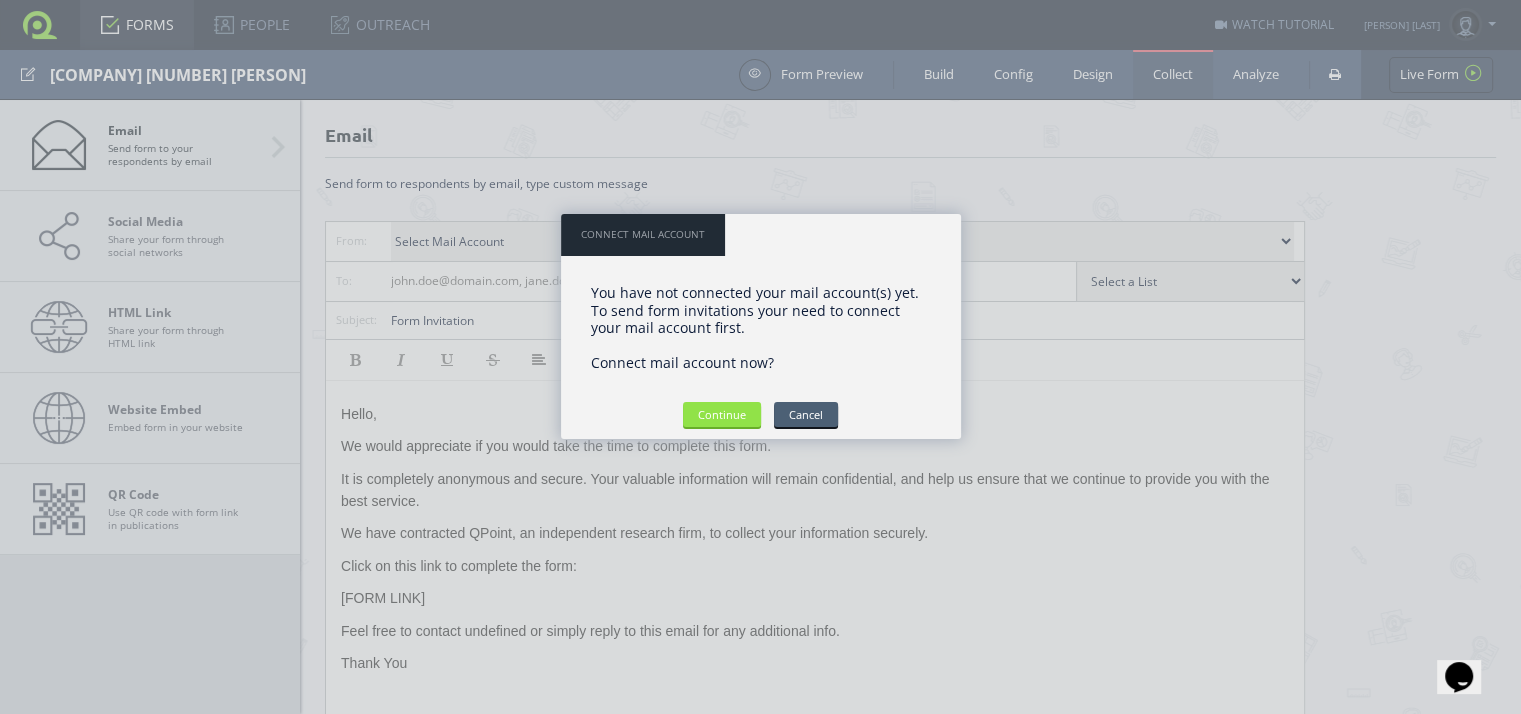 click on "Cancel" at bounding box center [806, 414] 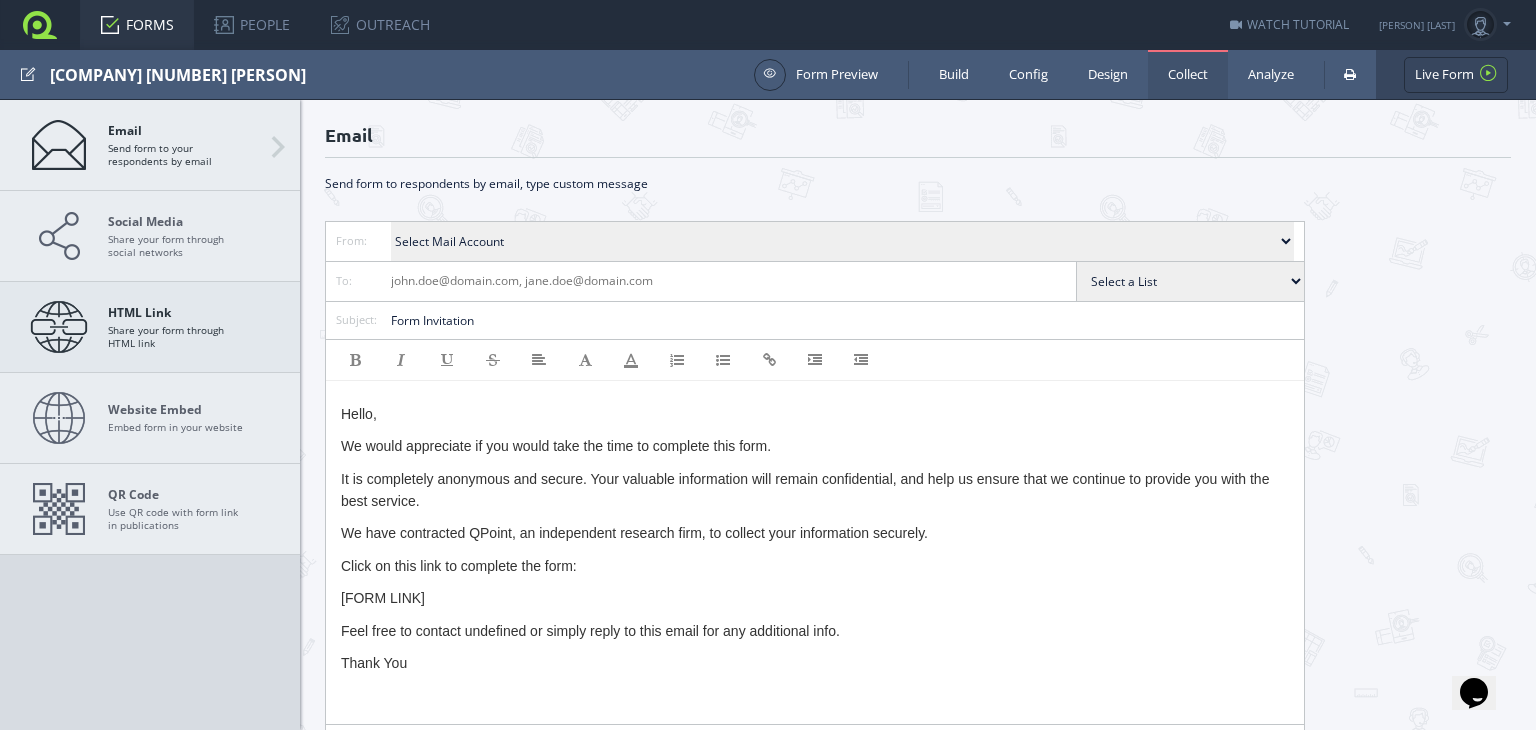 click on "HTML Link Share your form through HTML link" at bounding box center [150, 327] 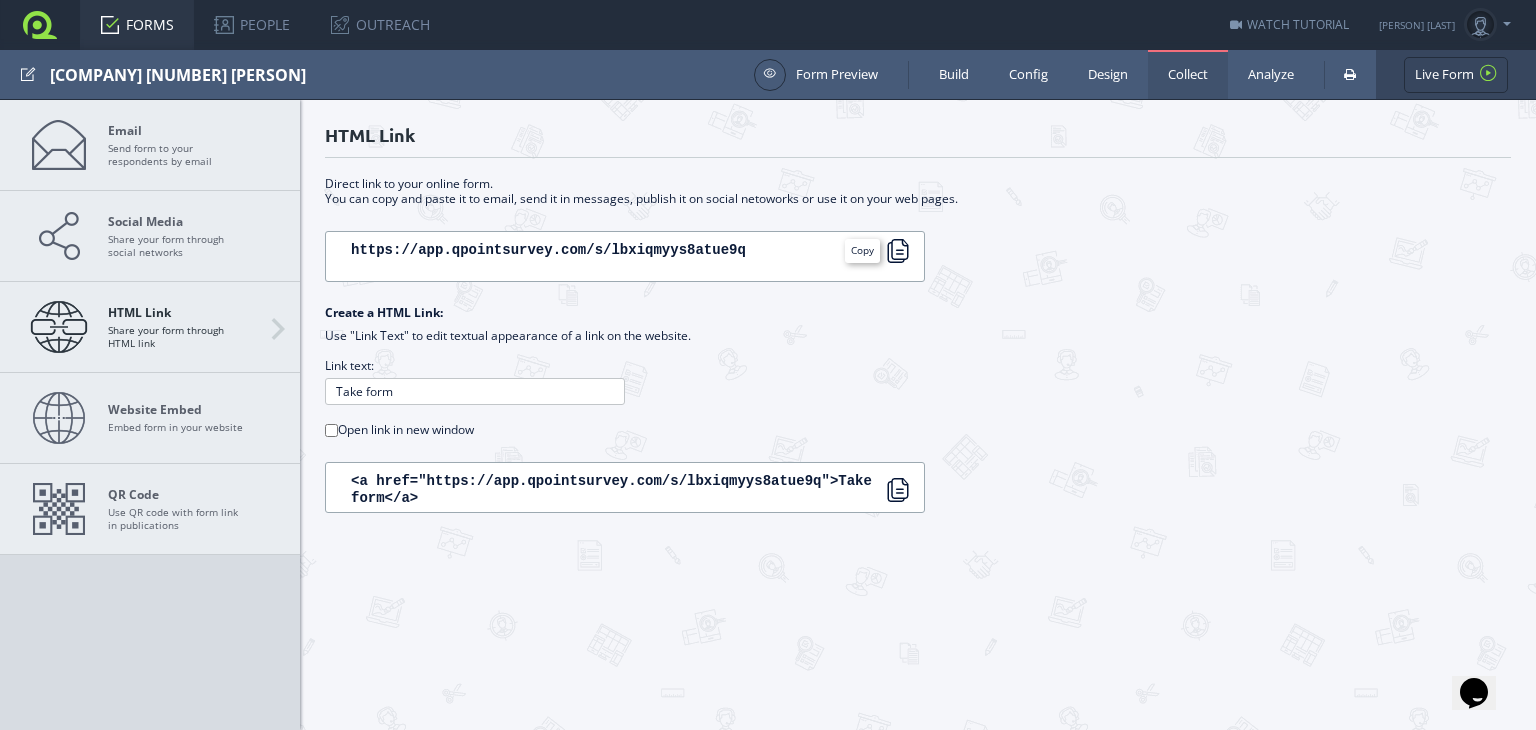 click at bounding box center (898, 251) 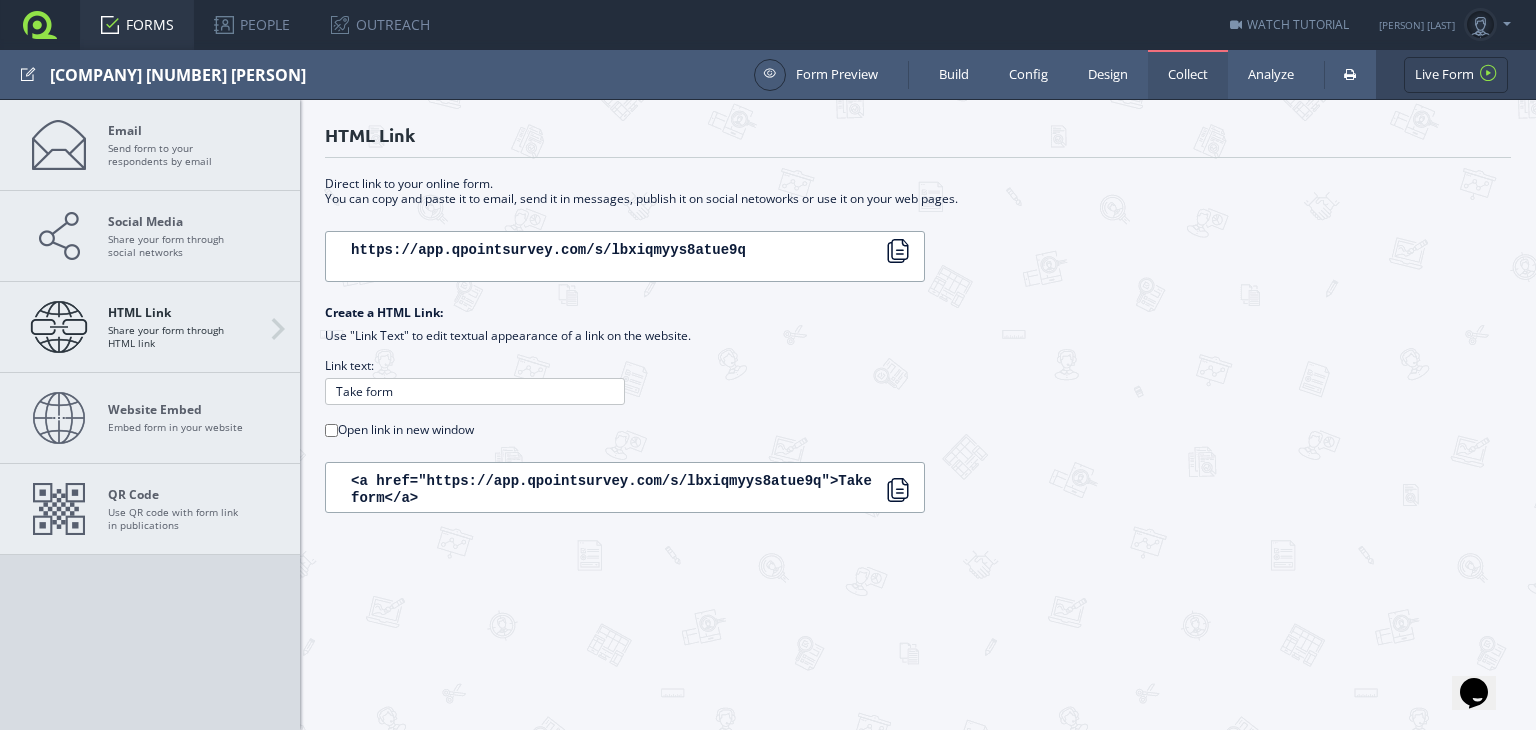 click on "FORMS" at bounding box center (137, 25) 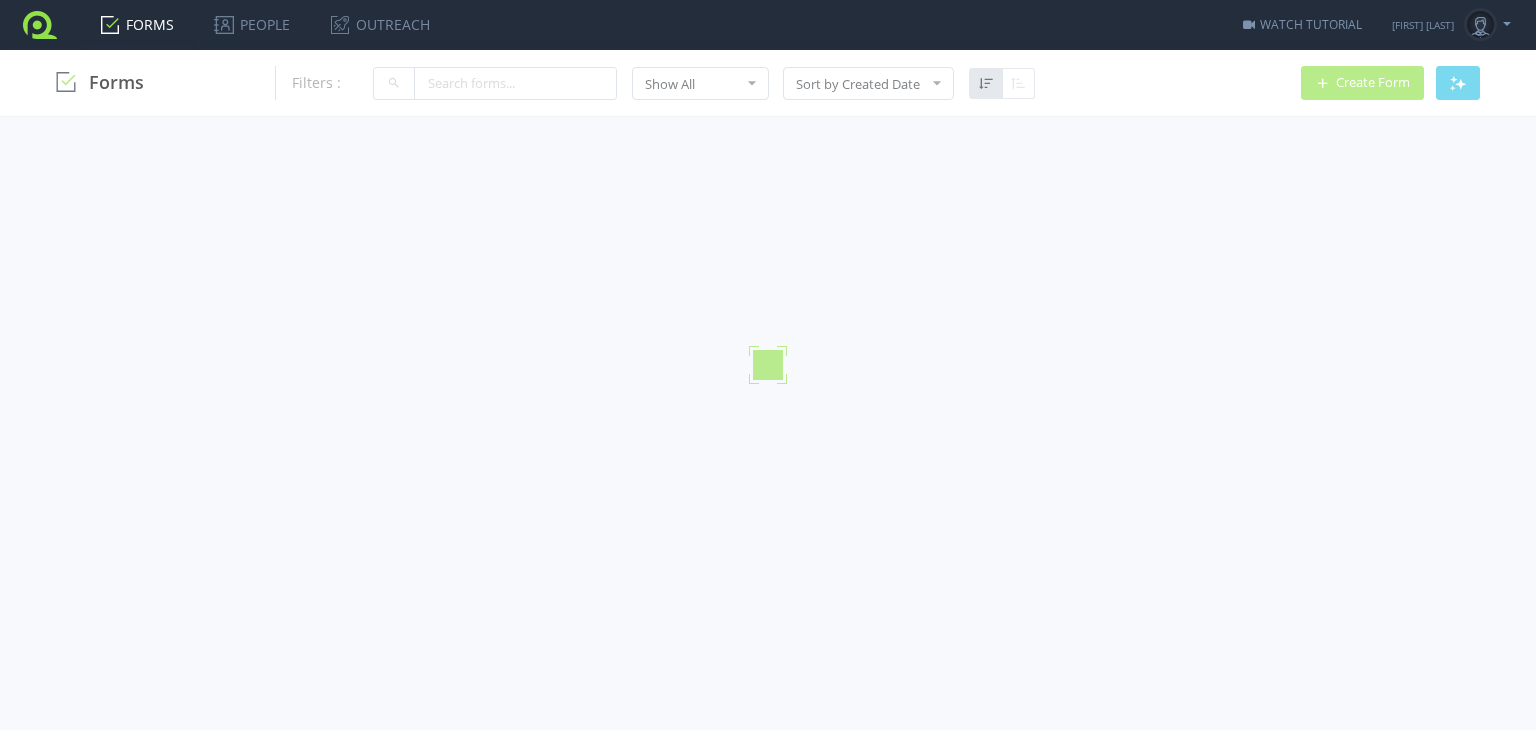 scroll, scrollTop: 0, scrollLeft: 0, axis: both 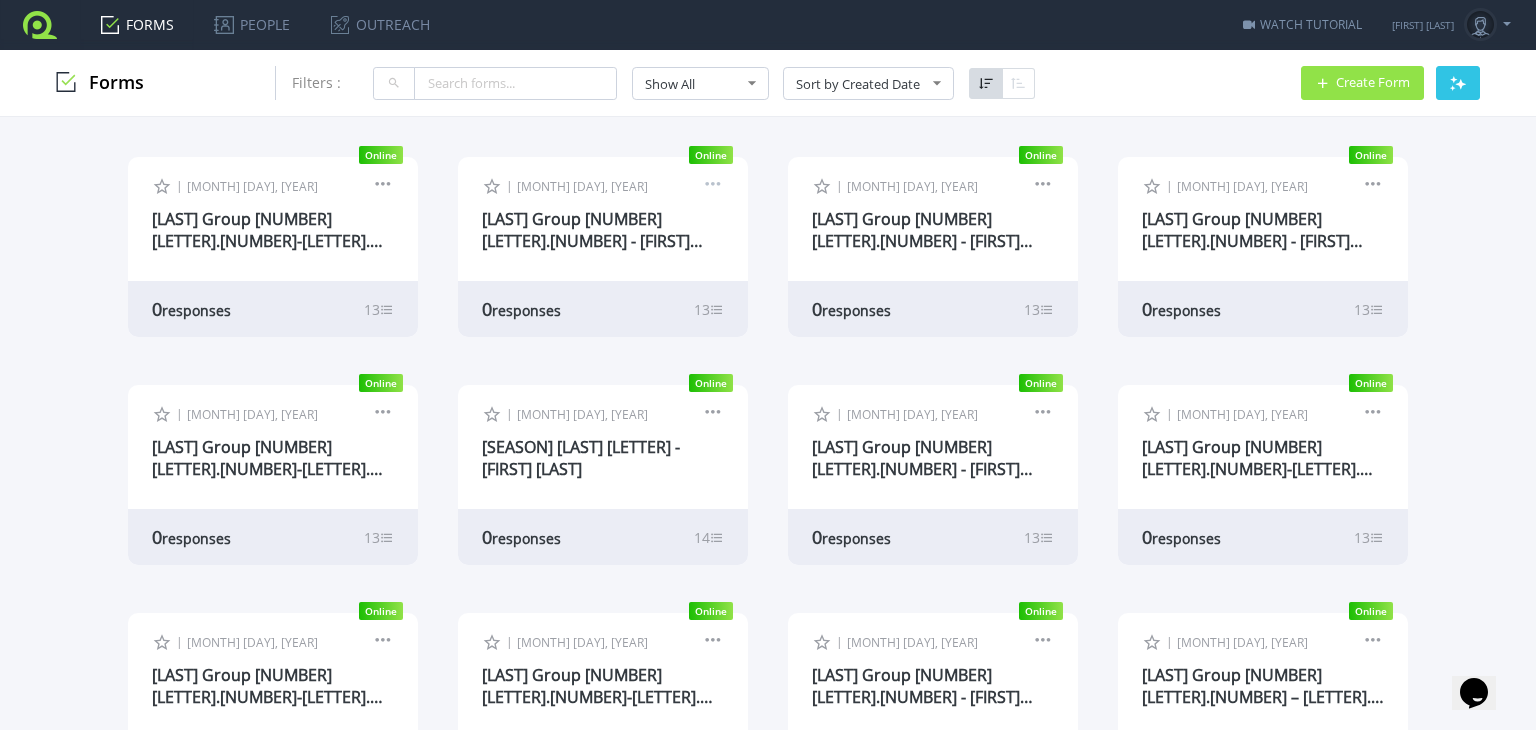 click at bounding box center (713, 187) 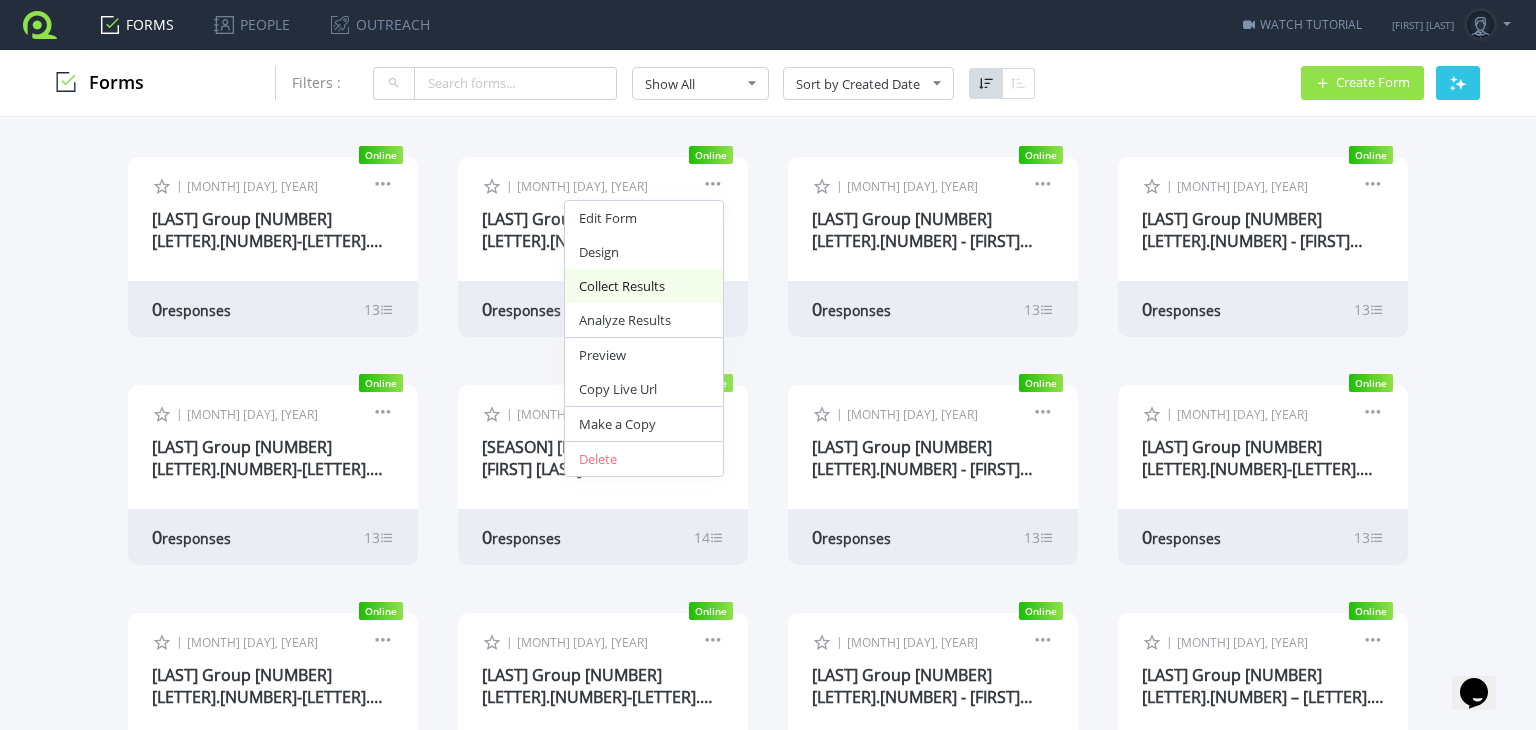 click on "Collect Results" at bounding box center (644, 286) 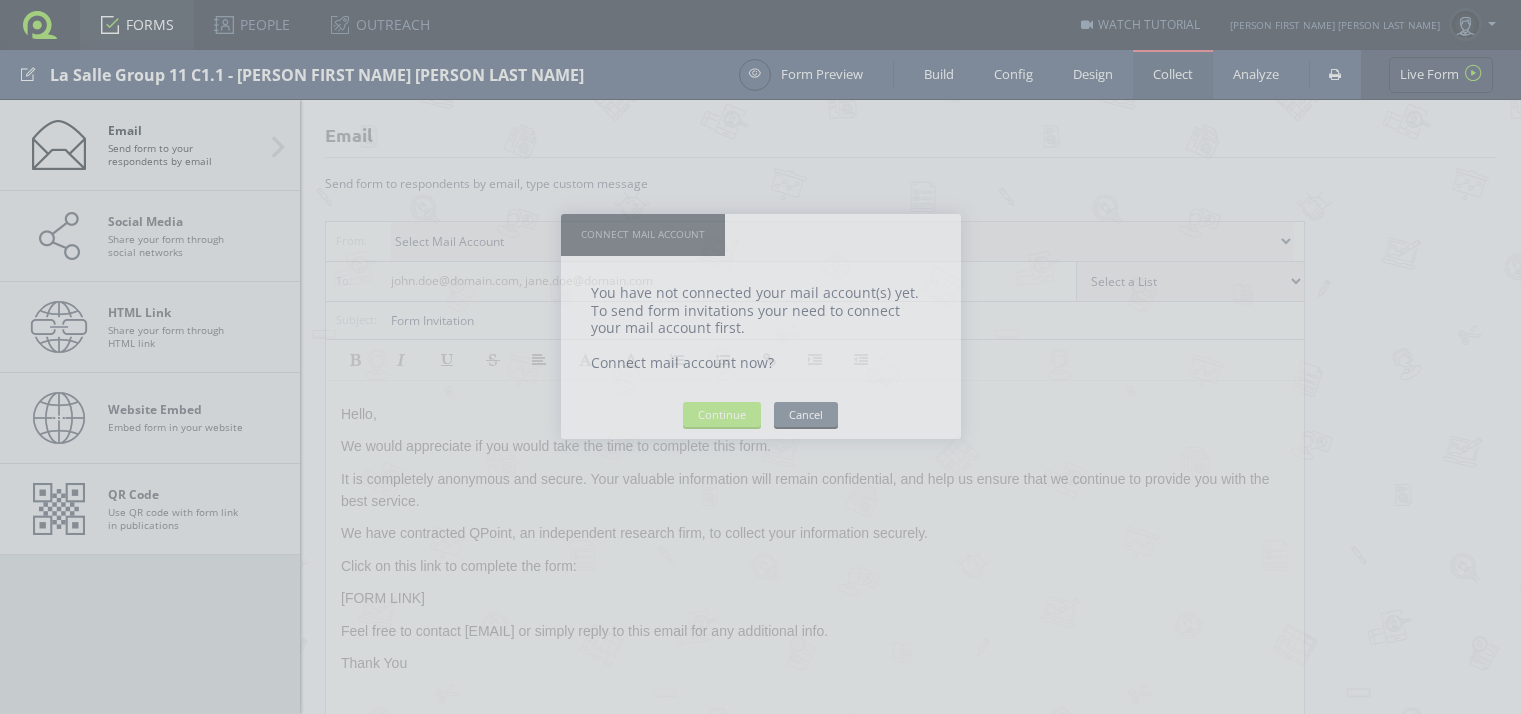 scroll, scrollTop: 0, scrollLeft: 0, axis: both 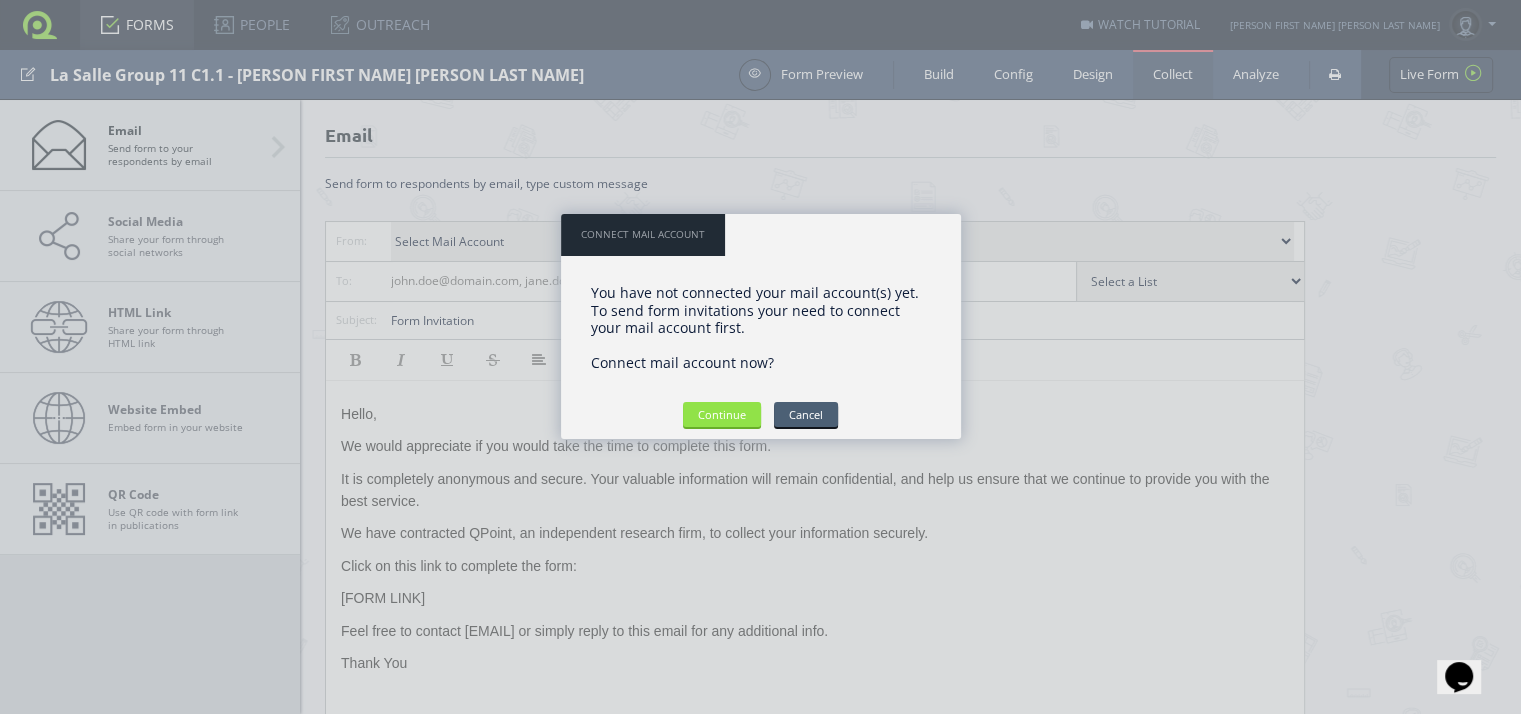 click on "Cancel" at bounding box center [806, 414] 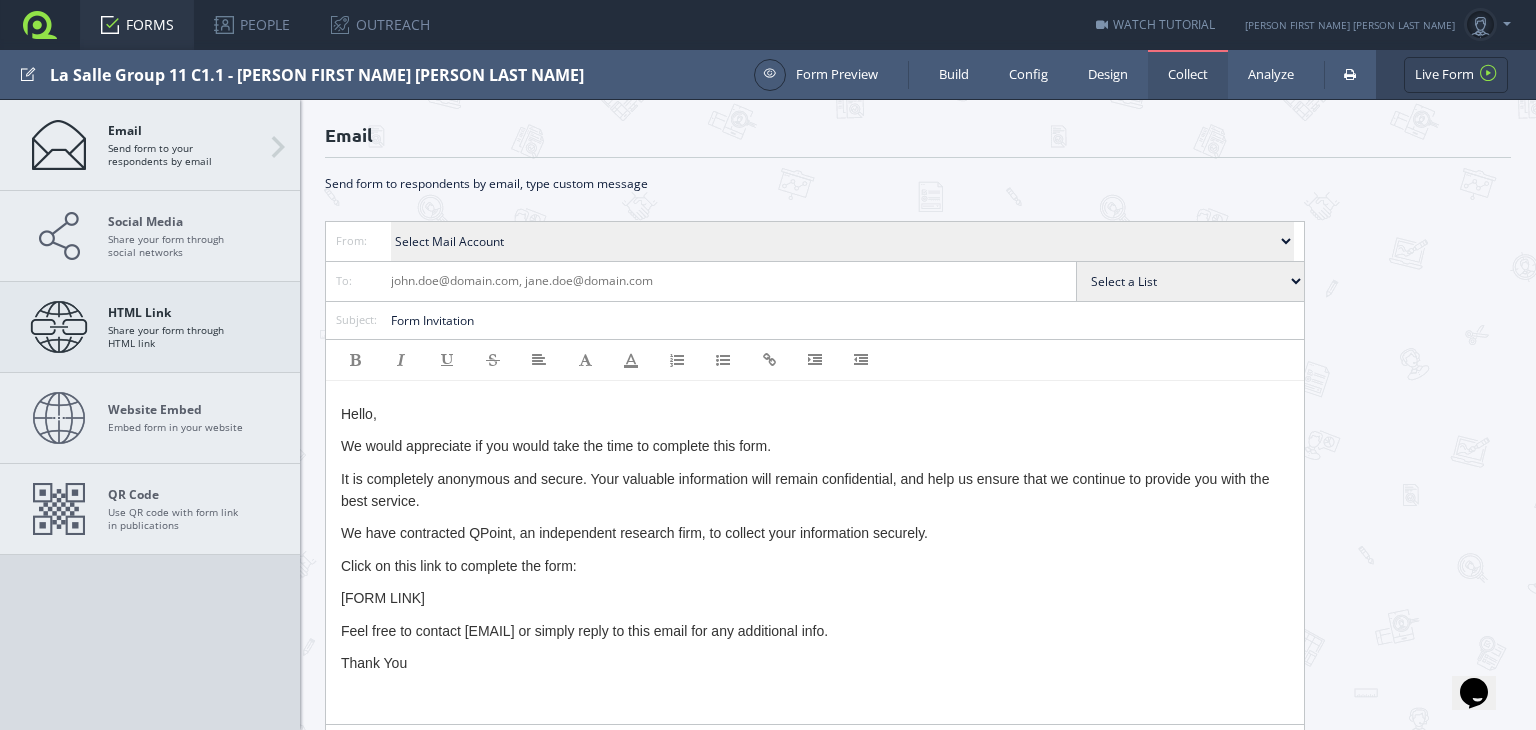 click on "HTML Link Share your form through HTML link" at bounding box center [178, 327] 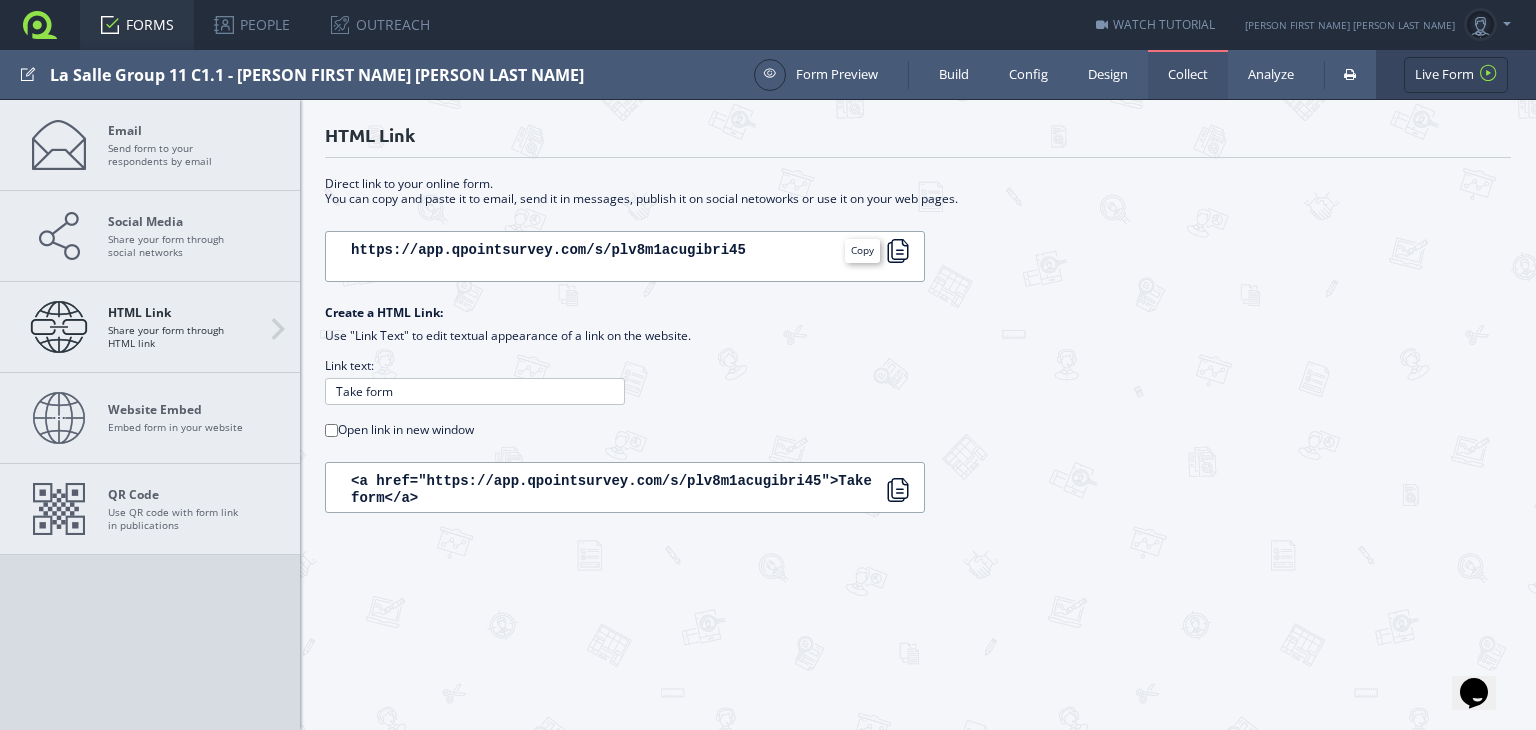 click at bounding box center (898, 251) 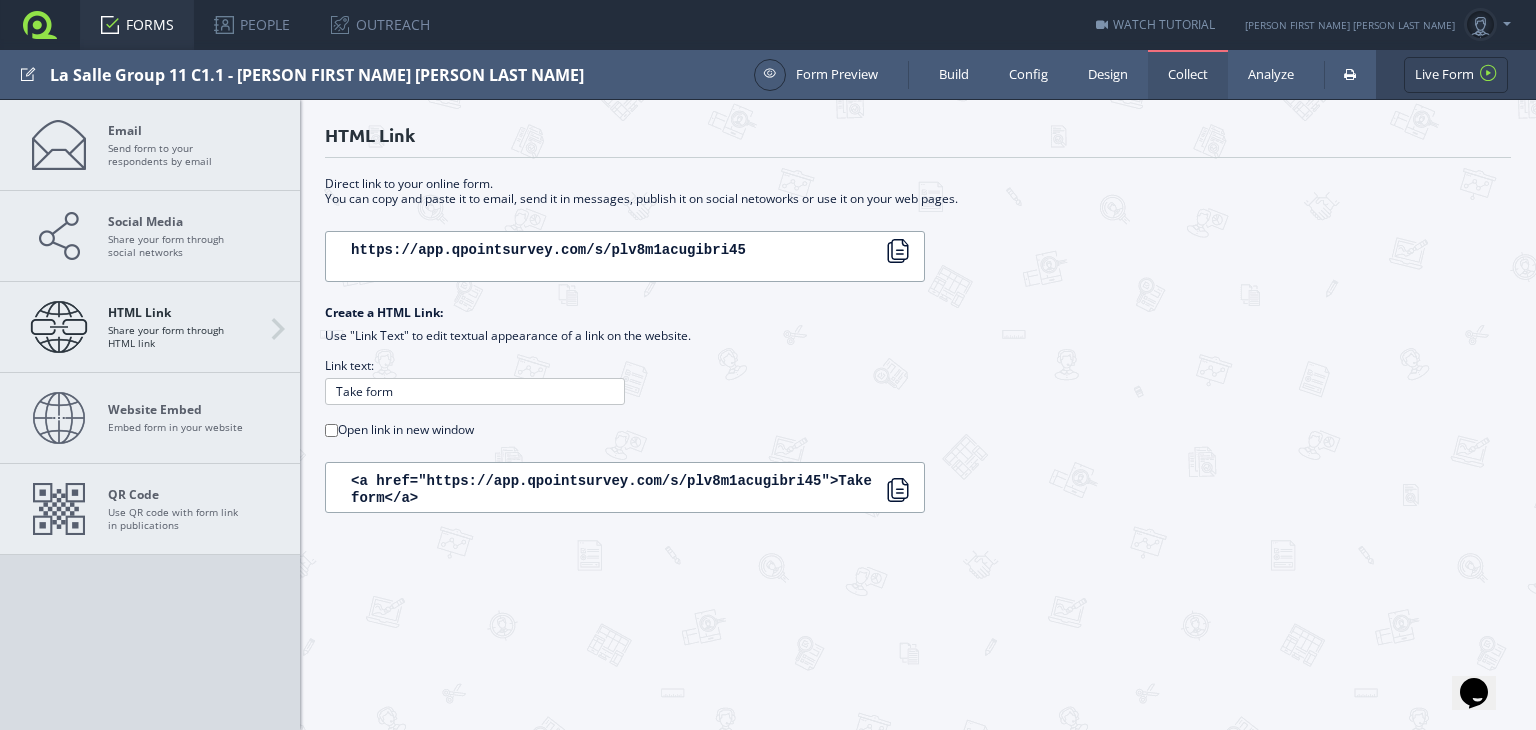 click on "FORMS" at bounding box center (137, 25) 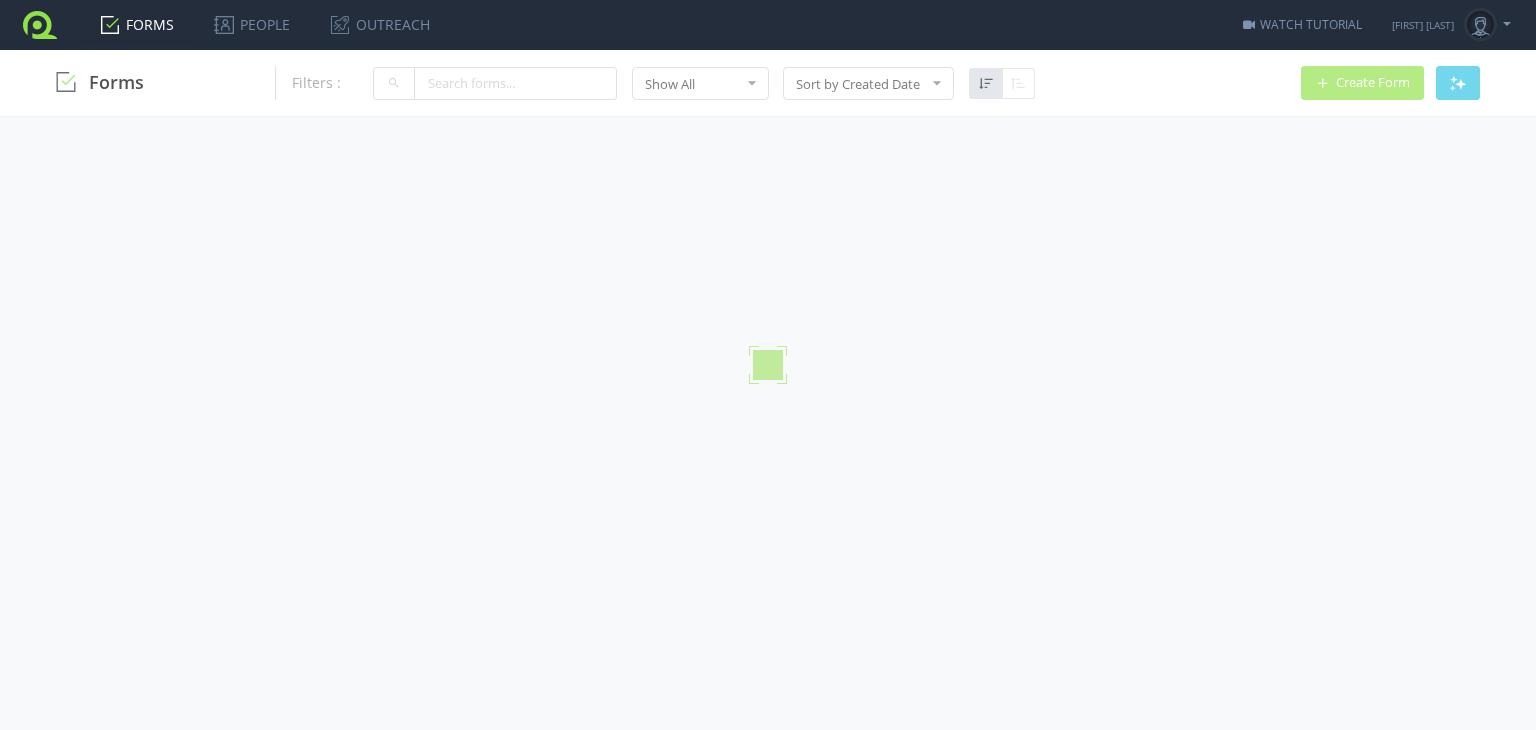 scroll, scrollTop: 0, scrollLeft: 0, axis: both 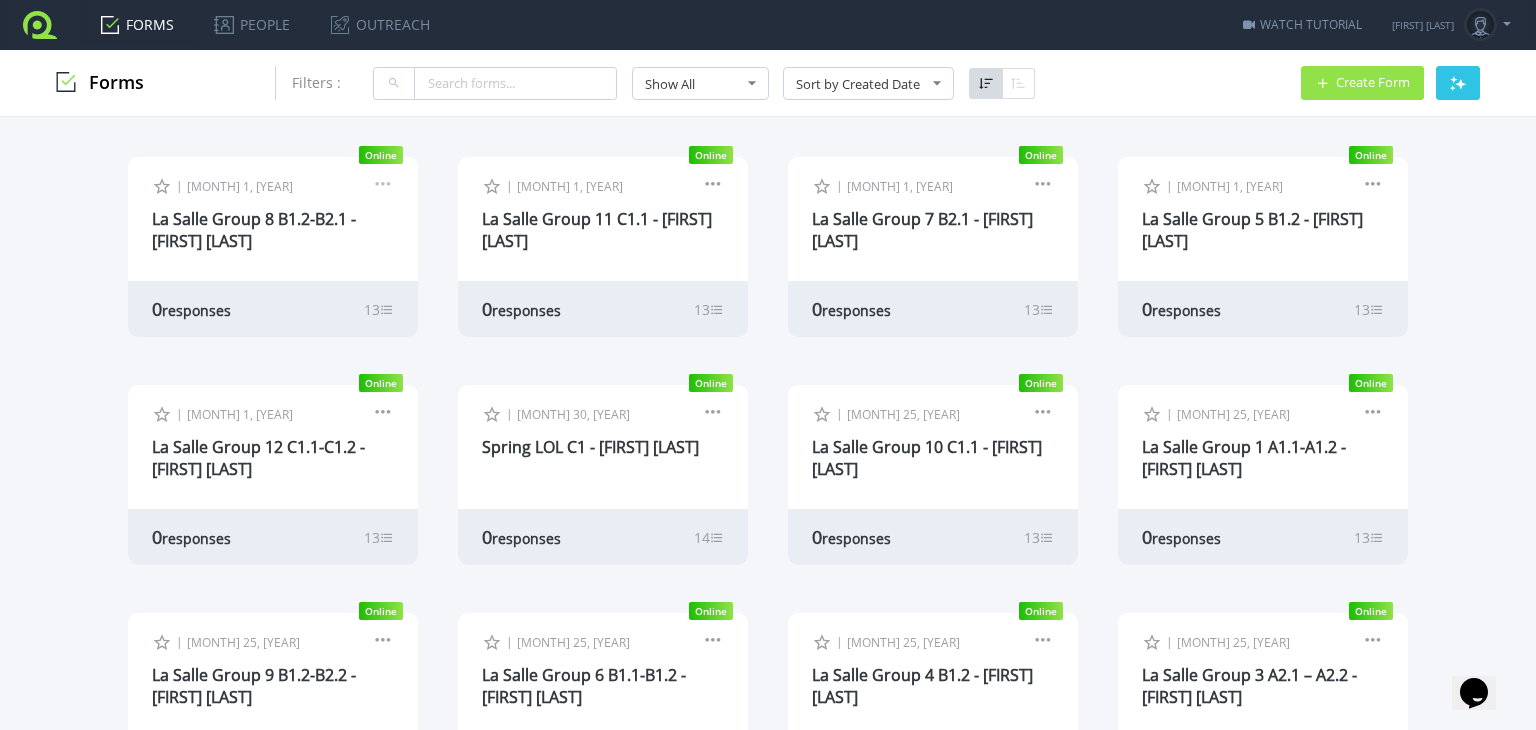 click at bounding box center (383, 187) 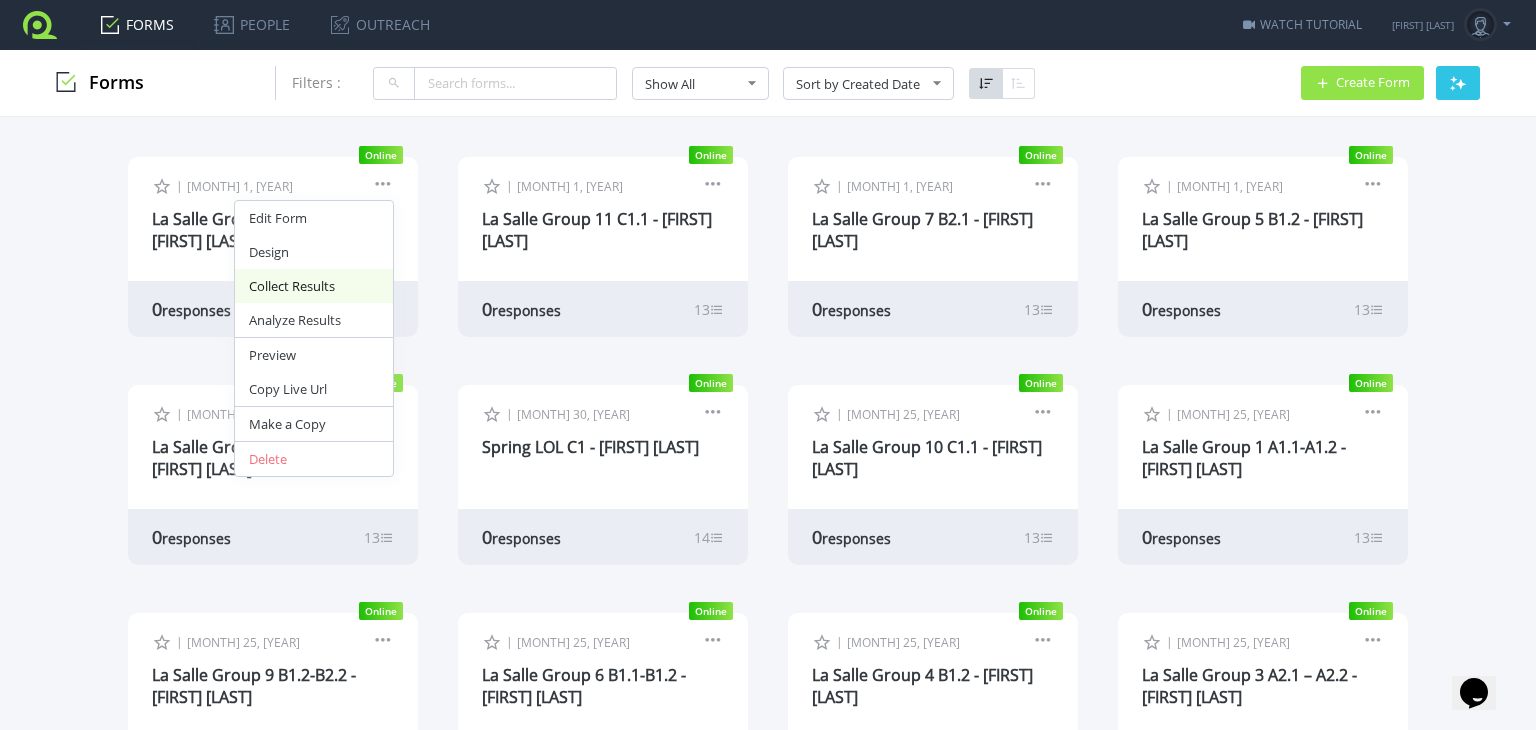 click on "Collect Results" at bounding box center (314, 286) 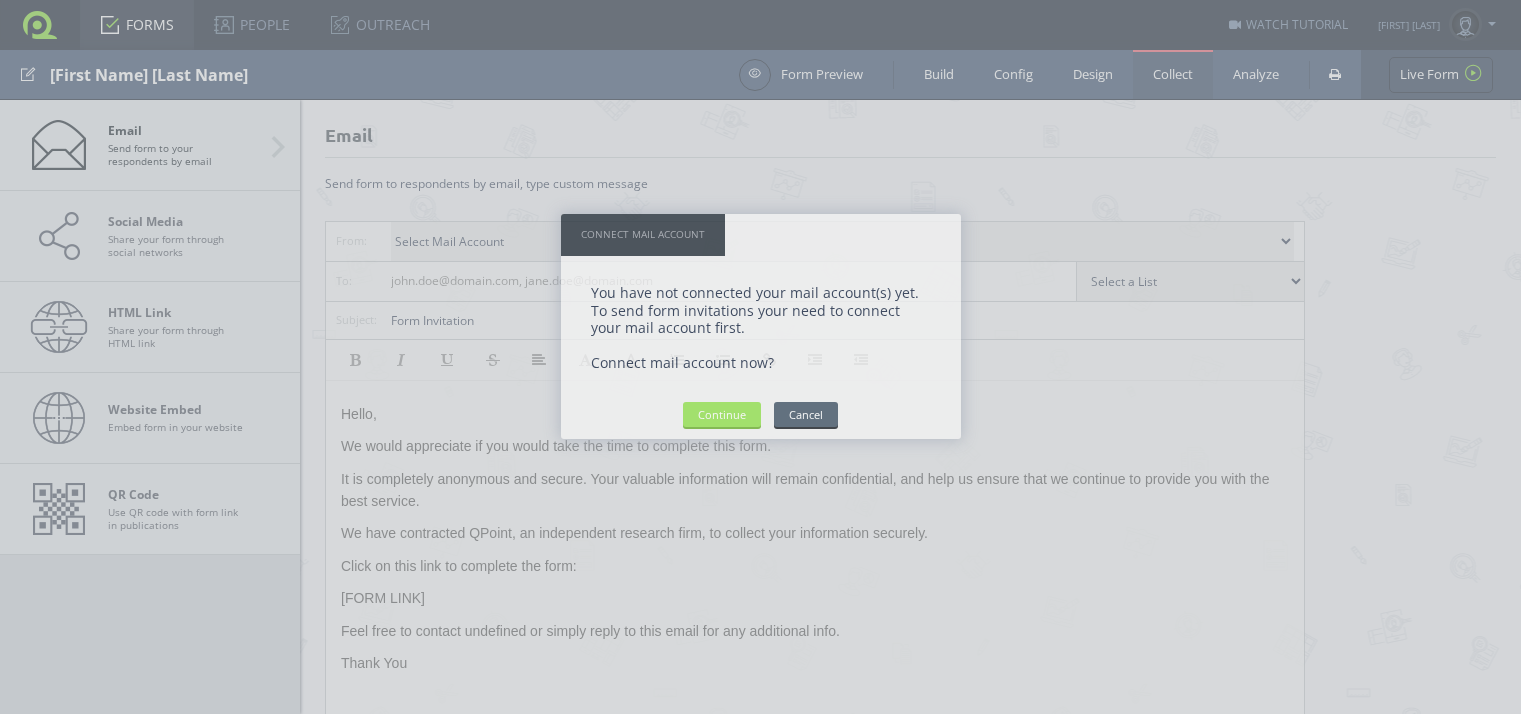 scroll, scrollTop: 0, scrollLeft: 0, axis: both 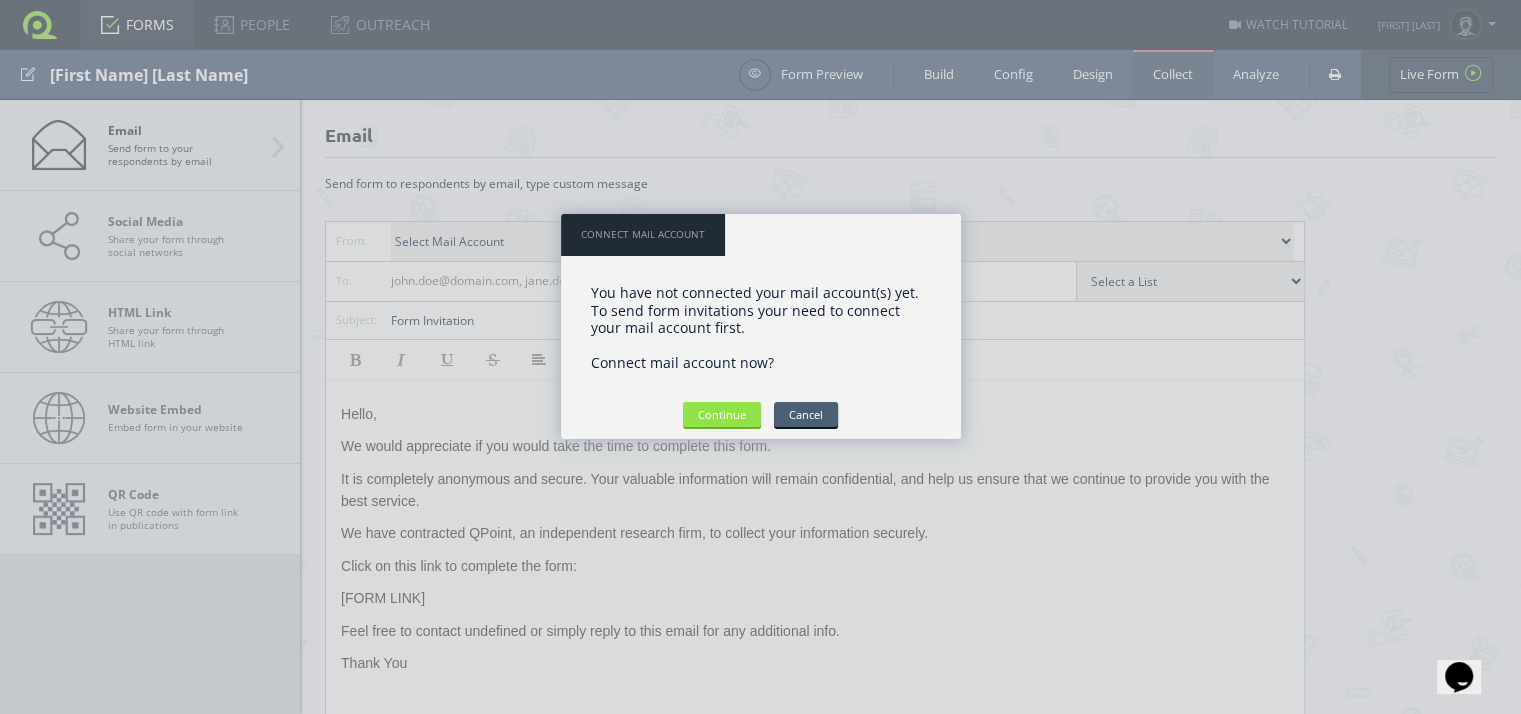 click on "Cancel" at bounding box center (806, 414) 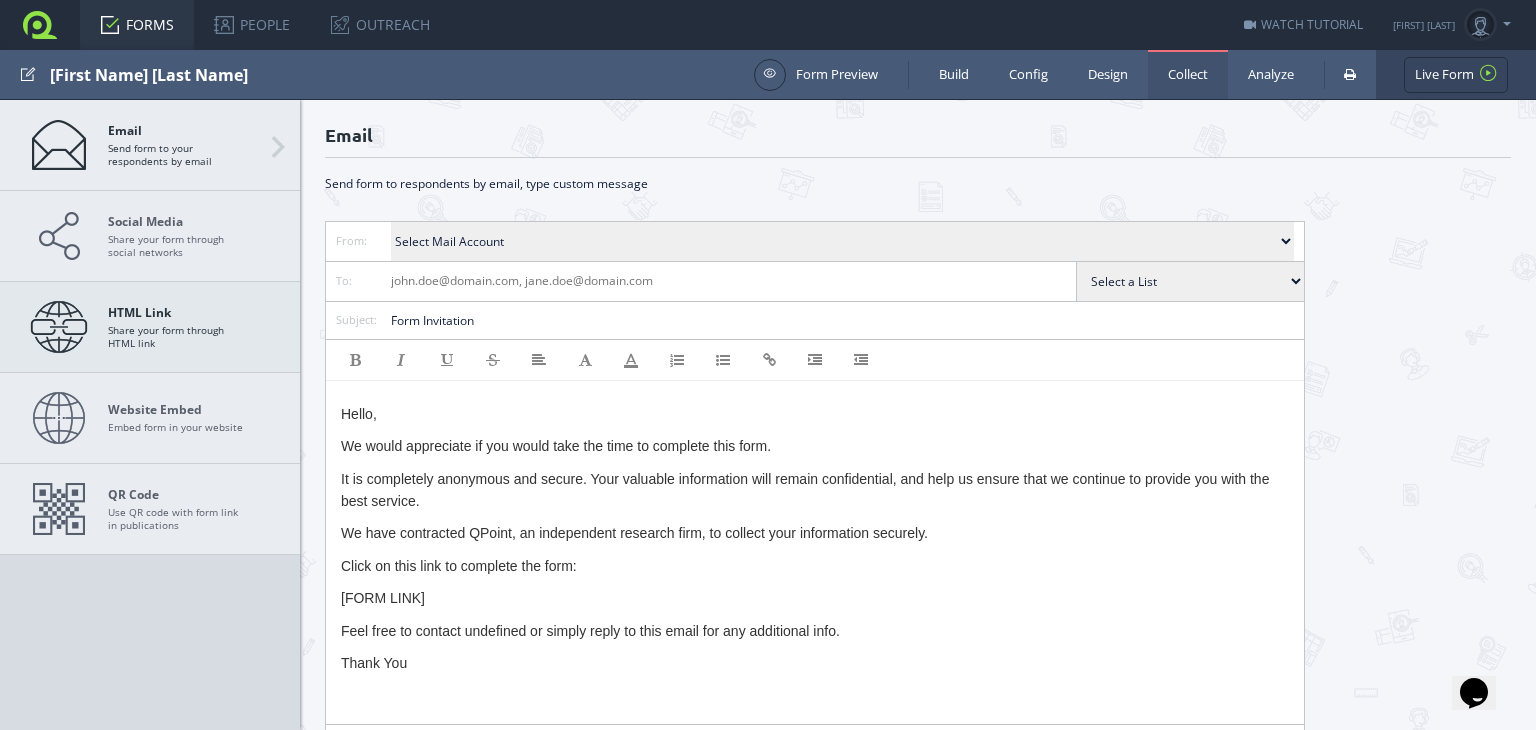 click on "HTML Link Share your form through HTML link" at bounding box center [150, 327] 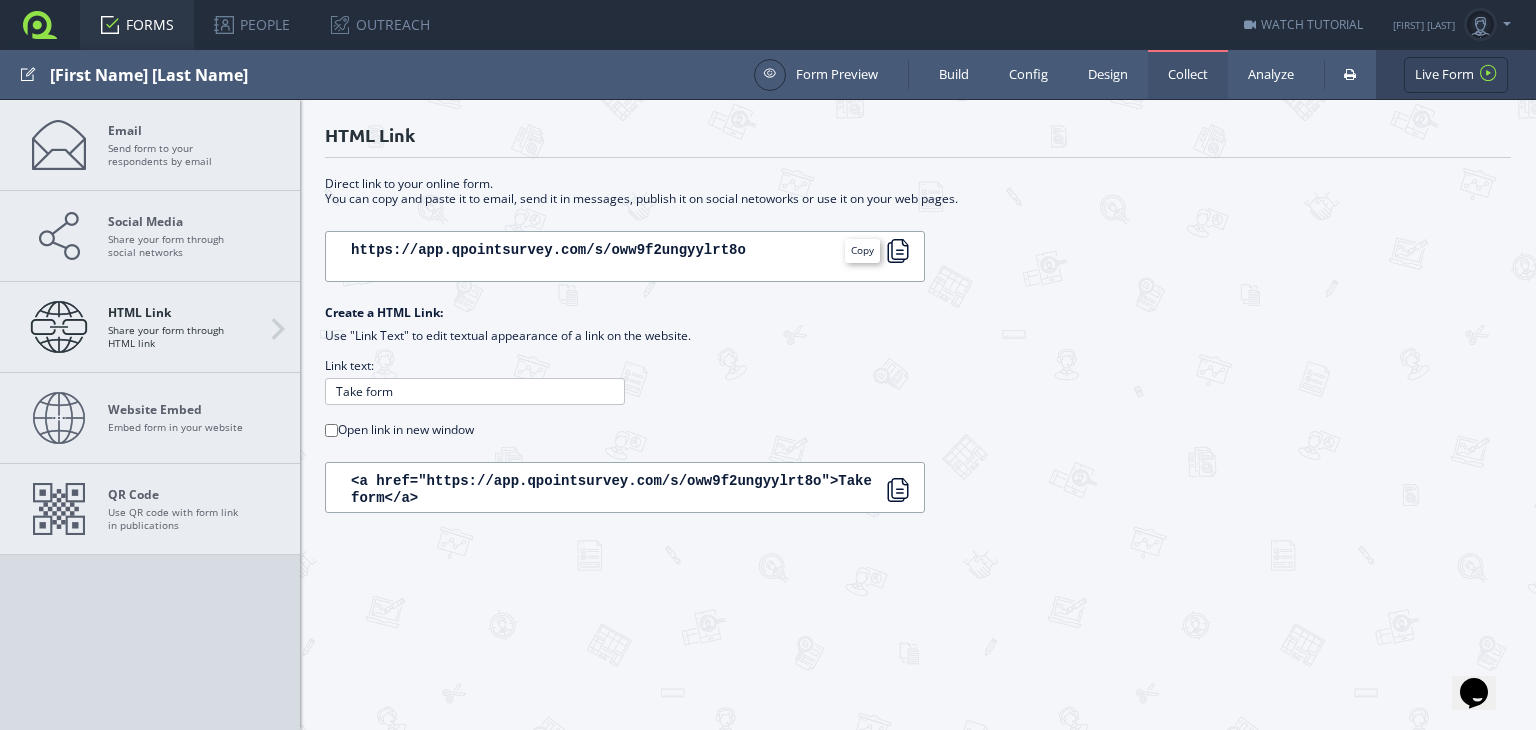 click at bounding box center (898, 251) 